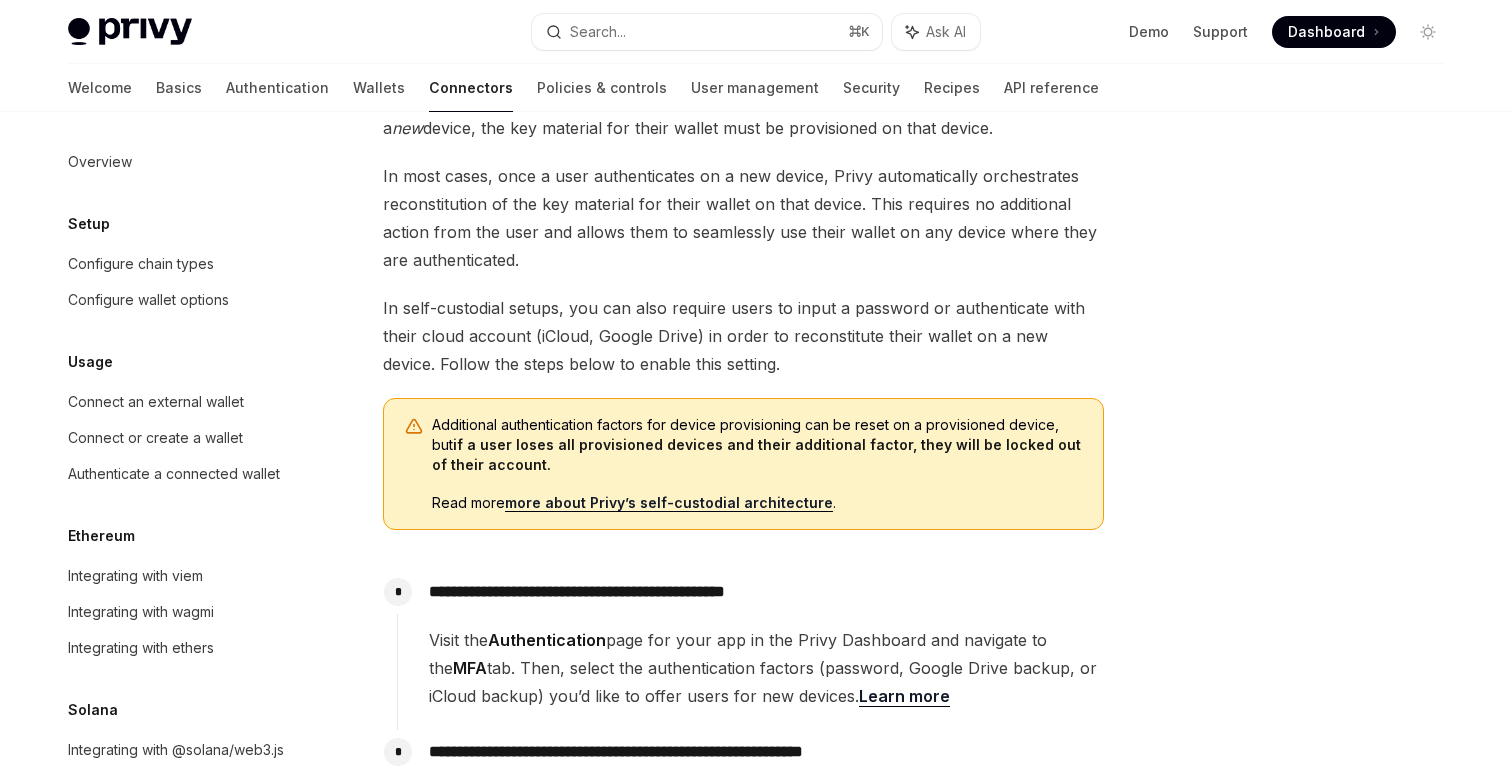 scroll, scrollTop: 140, scrollLeft: 0, axis: vertical 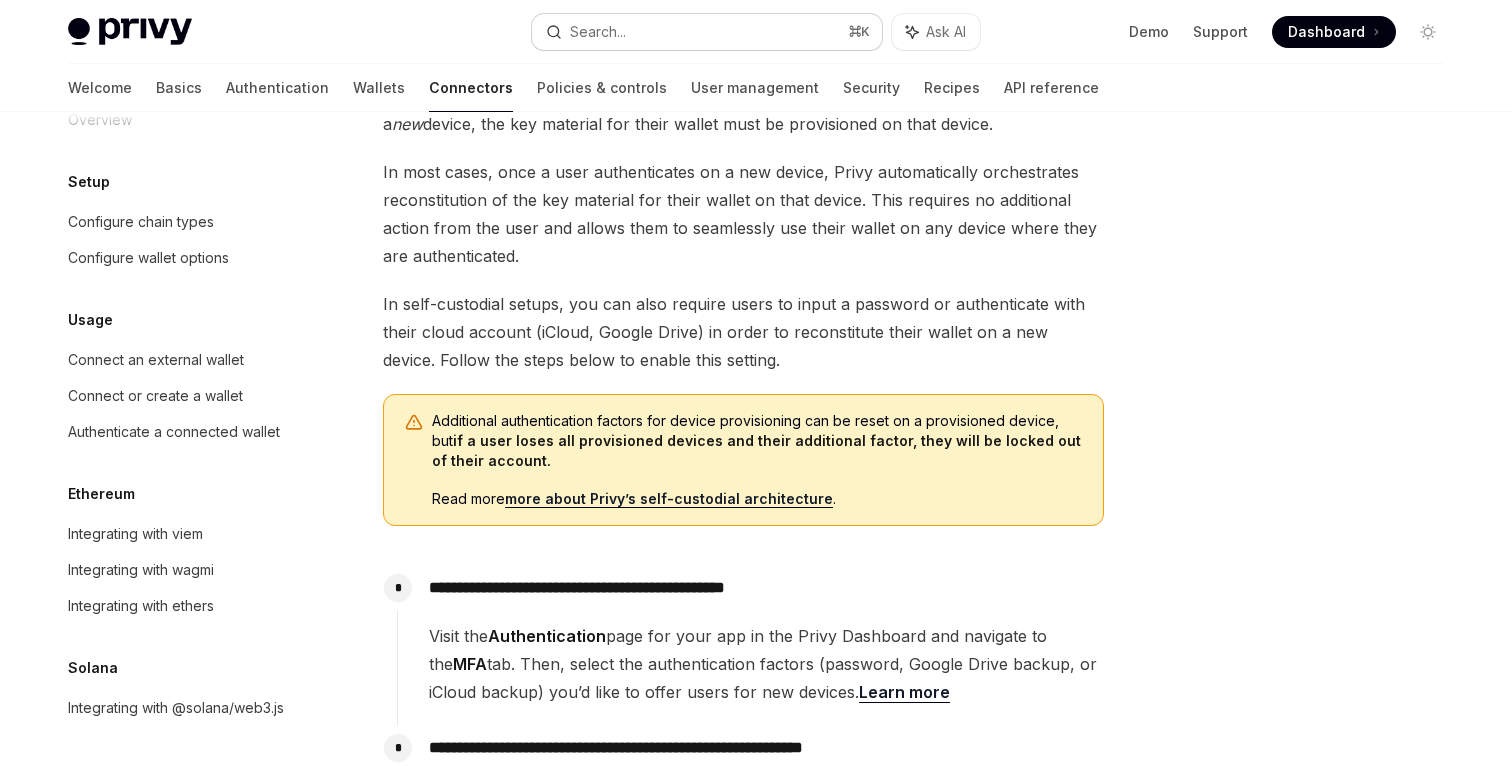 click on "Search... ⌘ K" at bounding box center (707, 32) 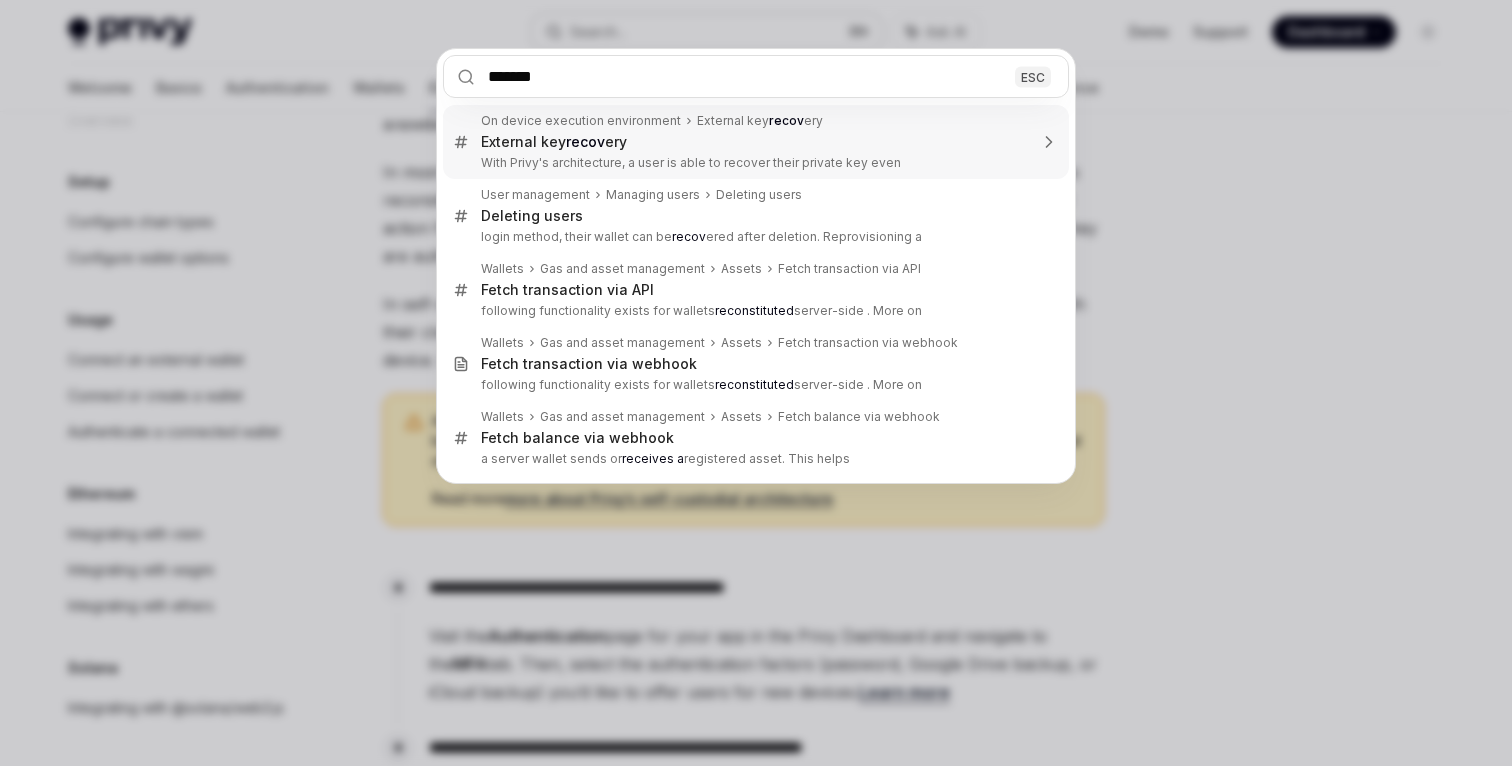 type on "********" 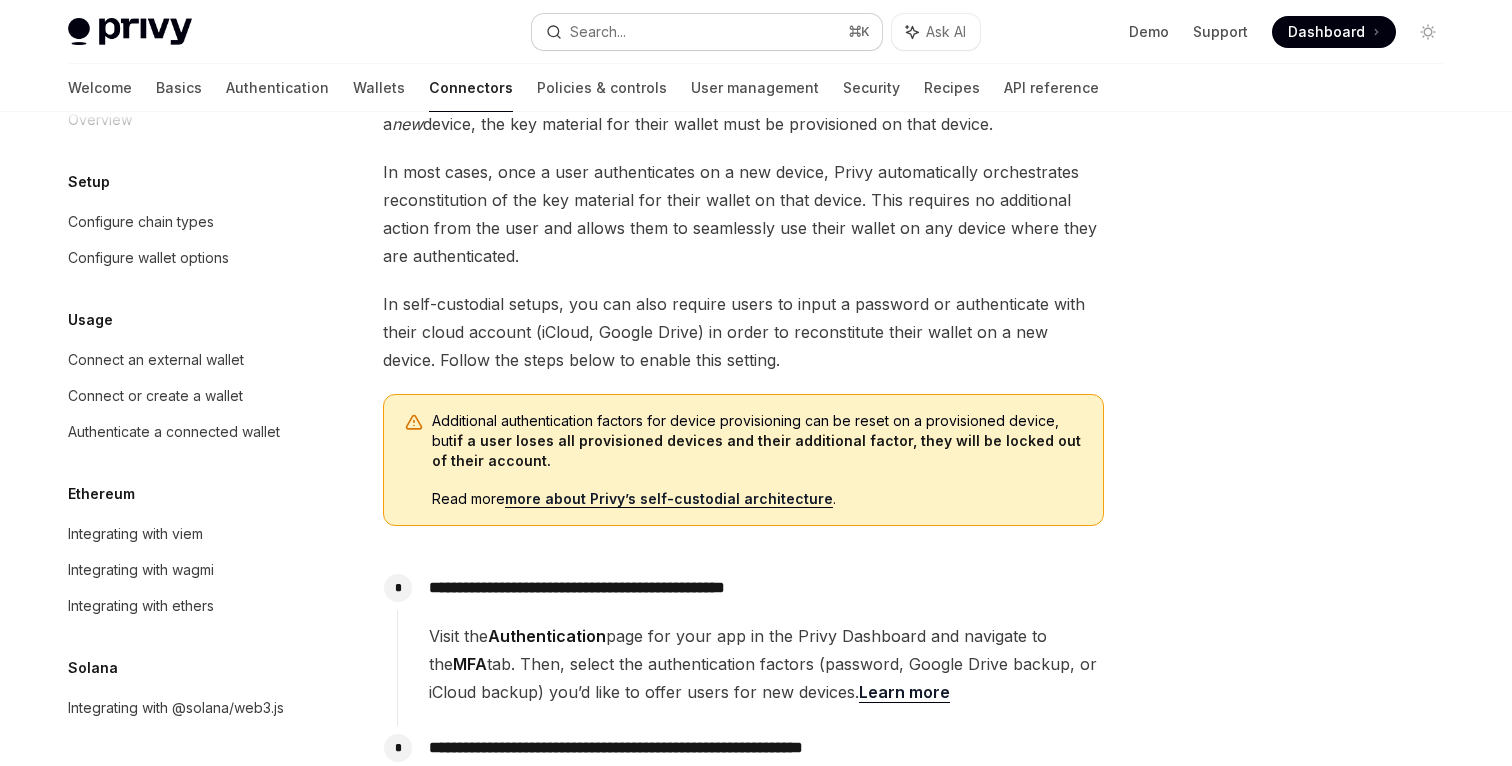 click on "Search... ⌘ K" at bounding box center (707, 32) 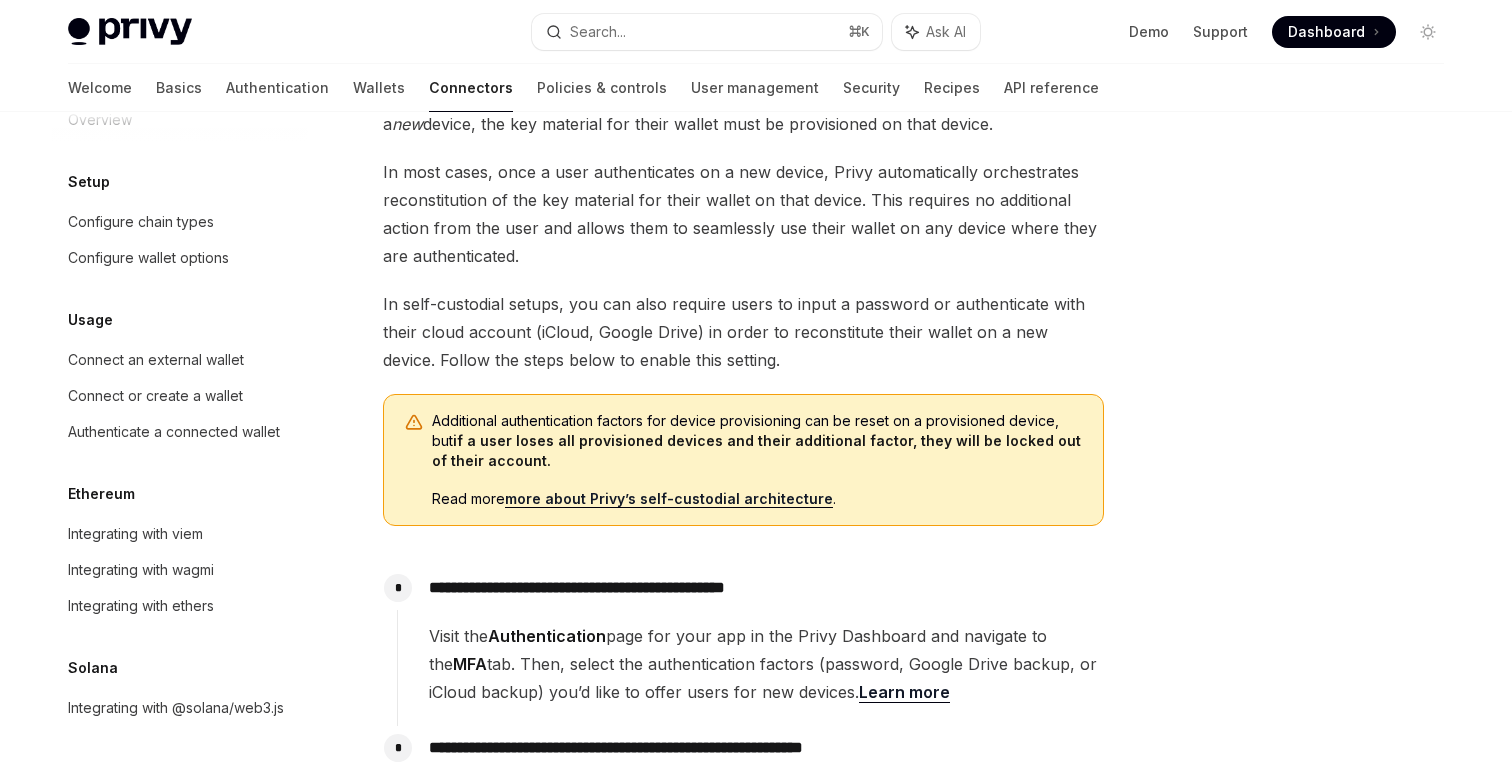 type on "*" 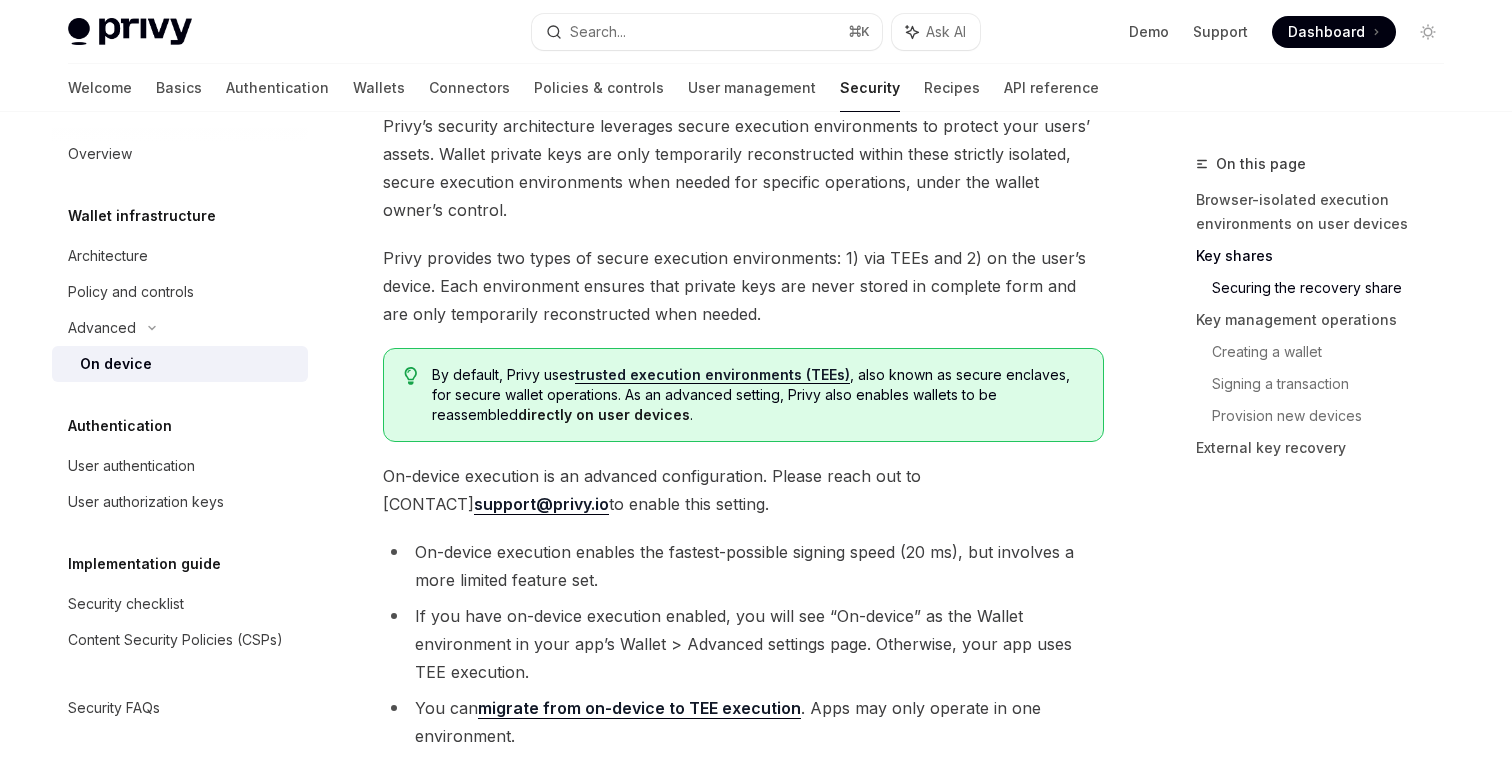 scroll, scrollTop: 1968, scrollLeft: 0, axis: vertical 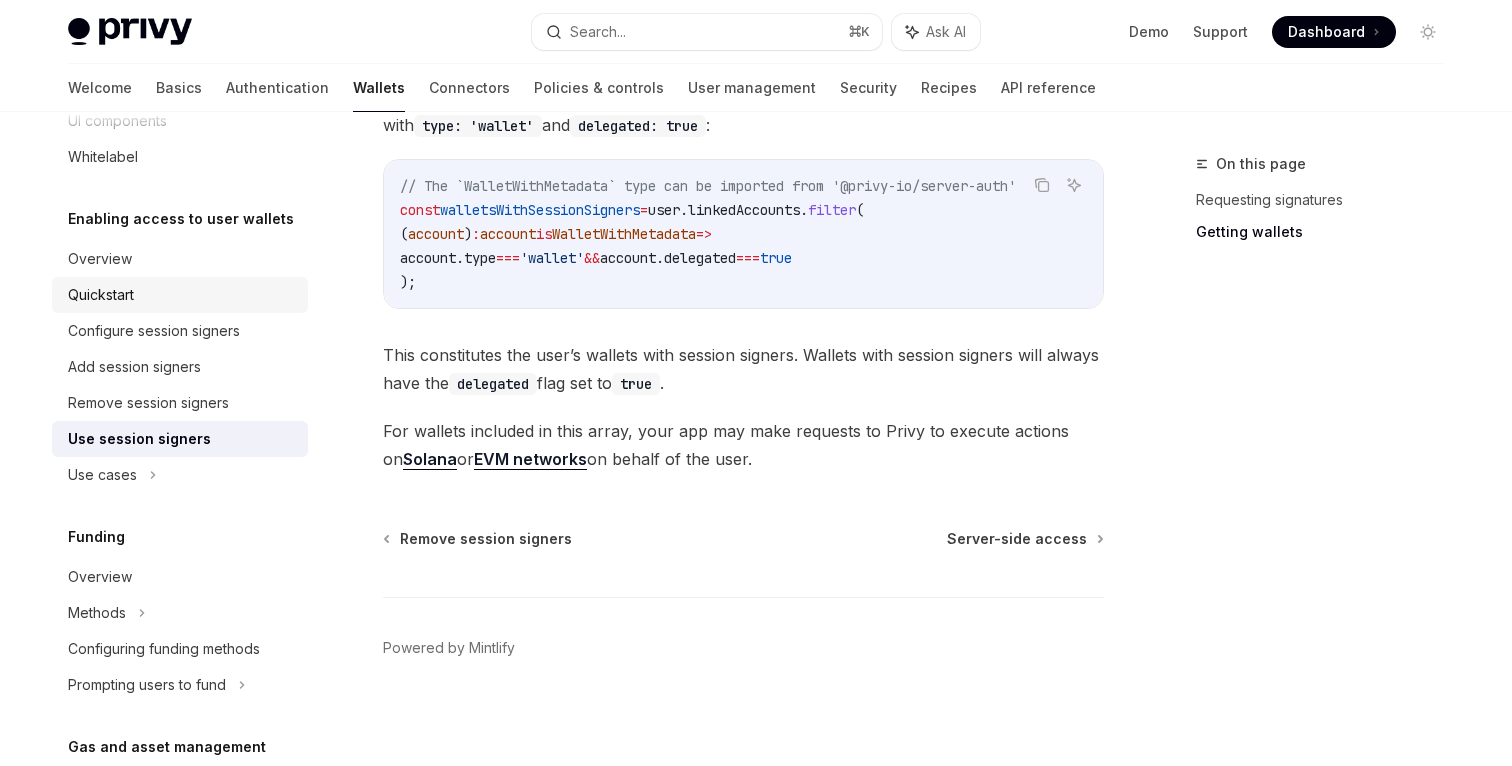click on "Quickstart" at bounding box center [182, 295] 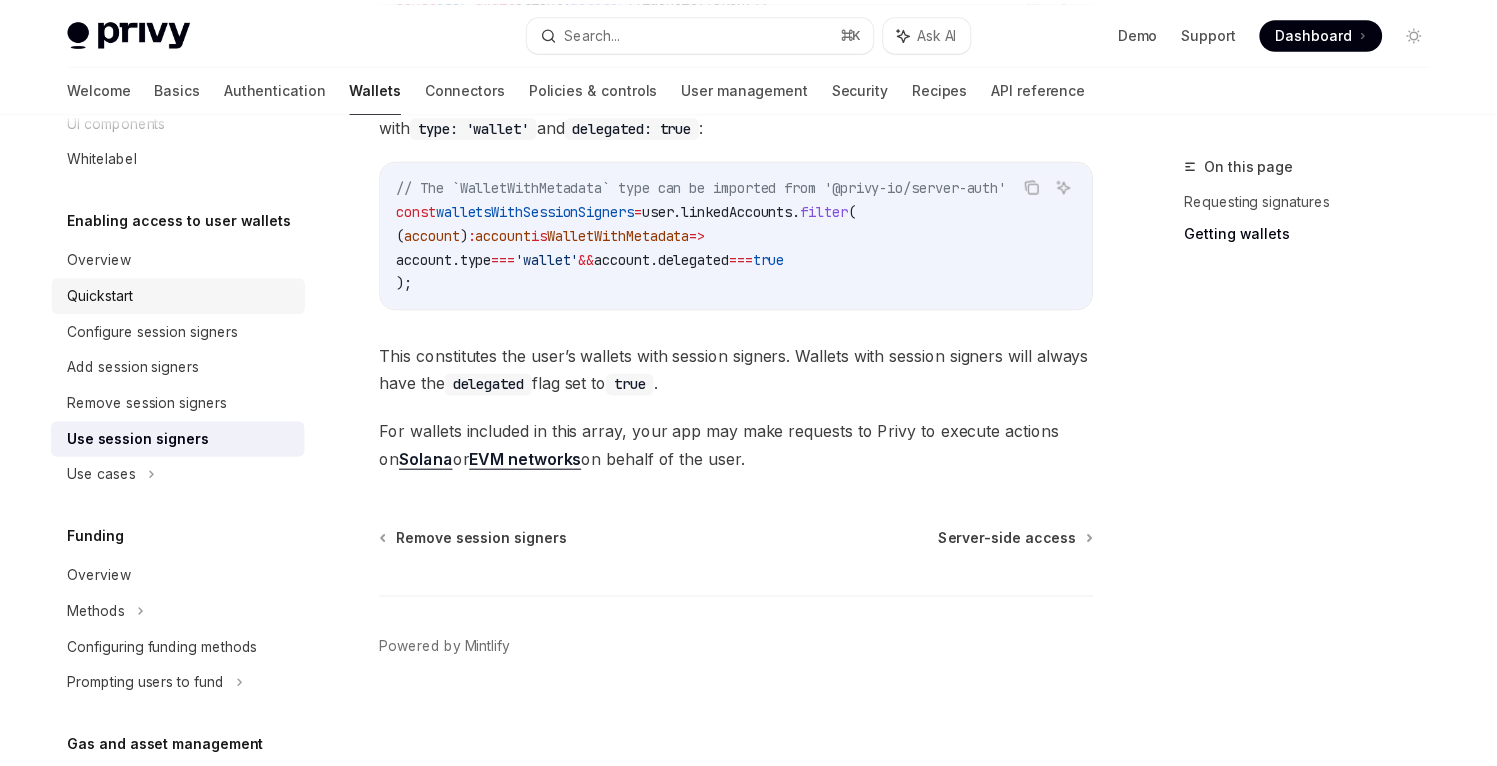 scroll, scrollTop: 0, scrollLeft: 0, axis: both 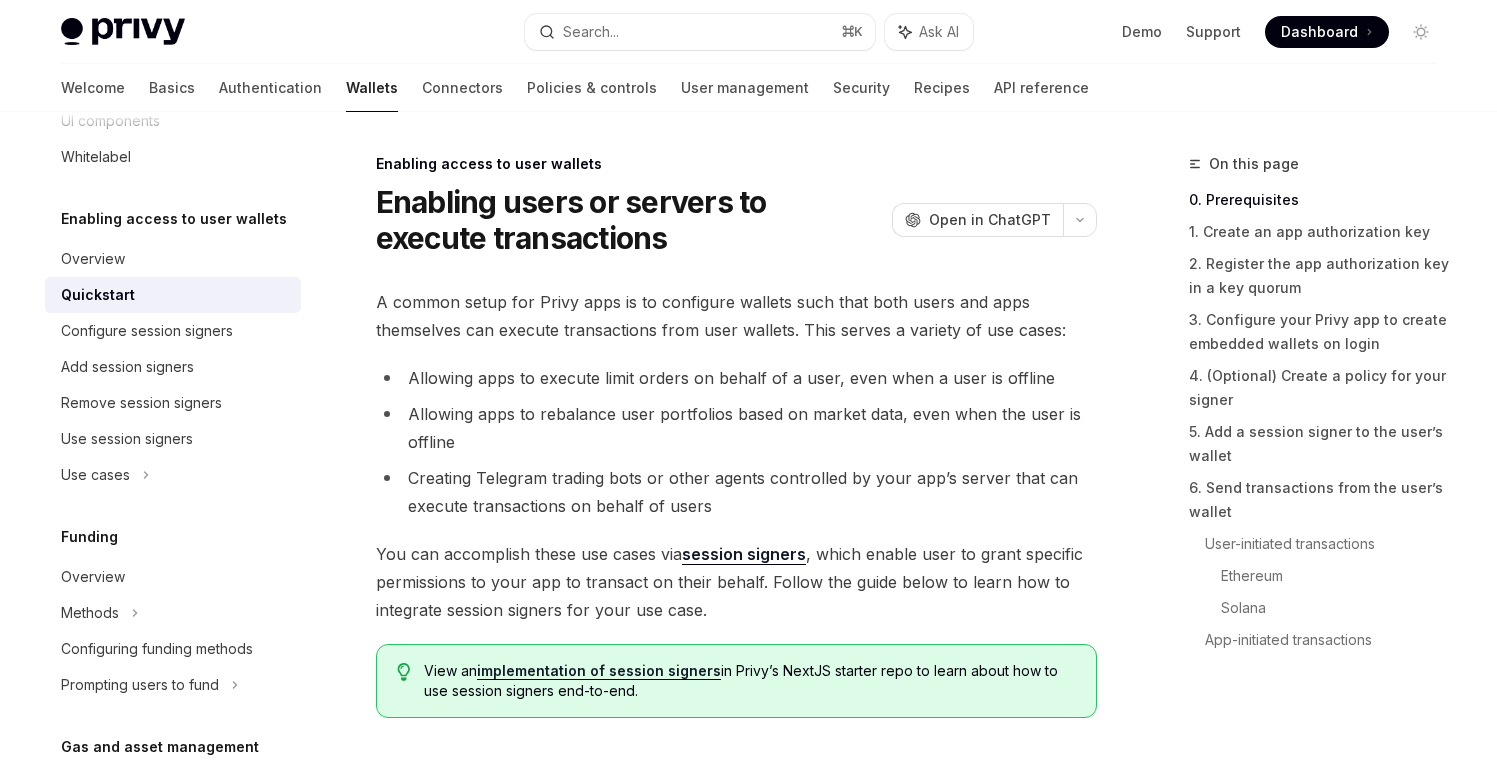 click on "A common setup for Privy apps is to configure wallets such that both users and apps themselves can execute transactions from user wallets. This serves a variety of use cases:" at bounding box center (736, 316) 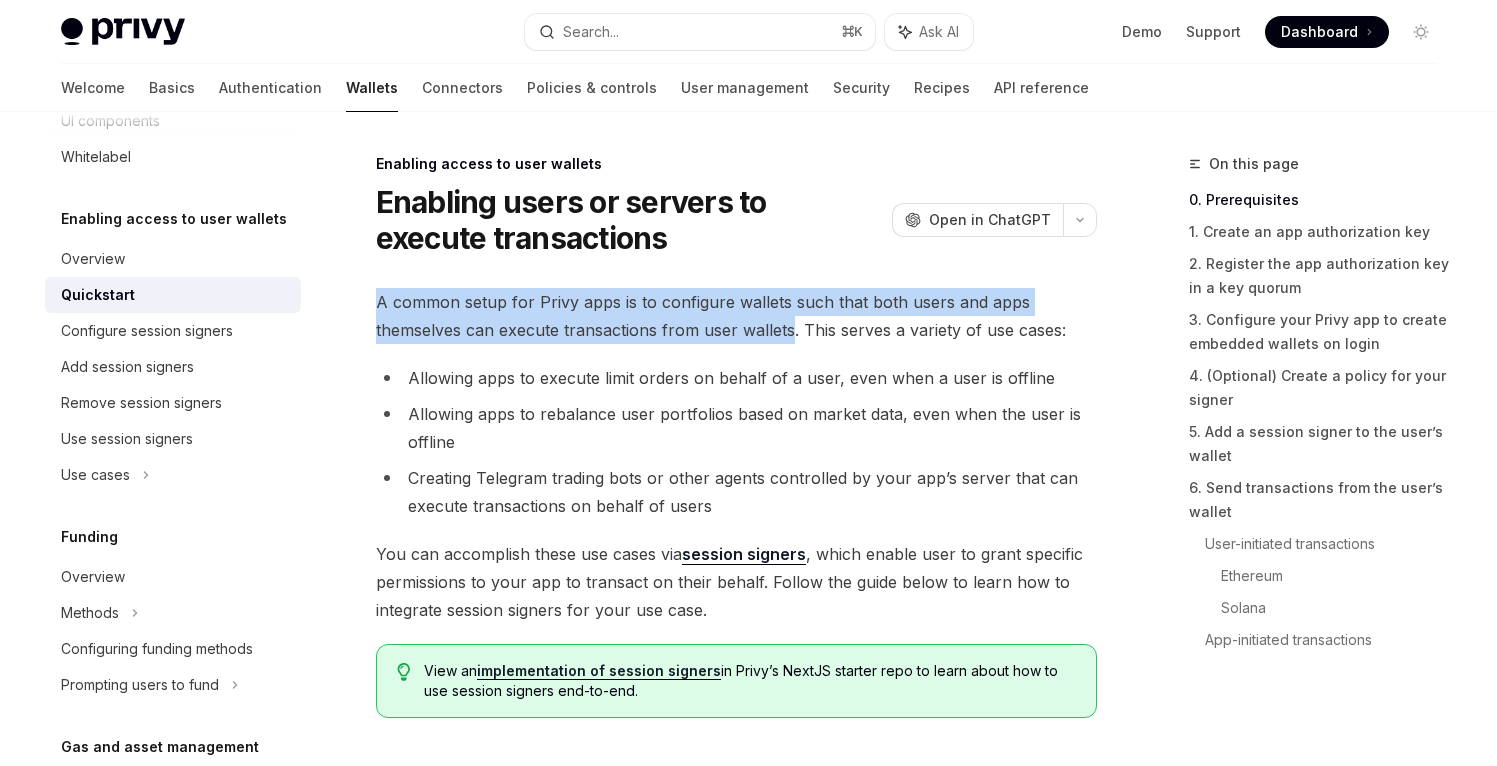drag, startPoint x: 372, startPoint y: 294, endPoint x: 789, endPoint y: 326, distance: 418.226 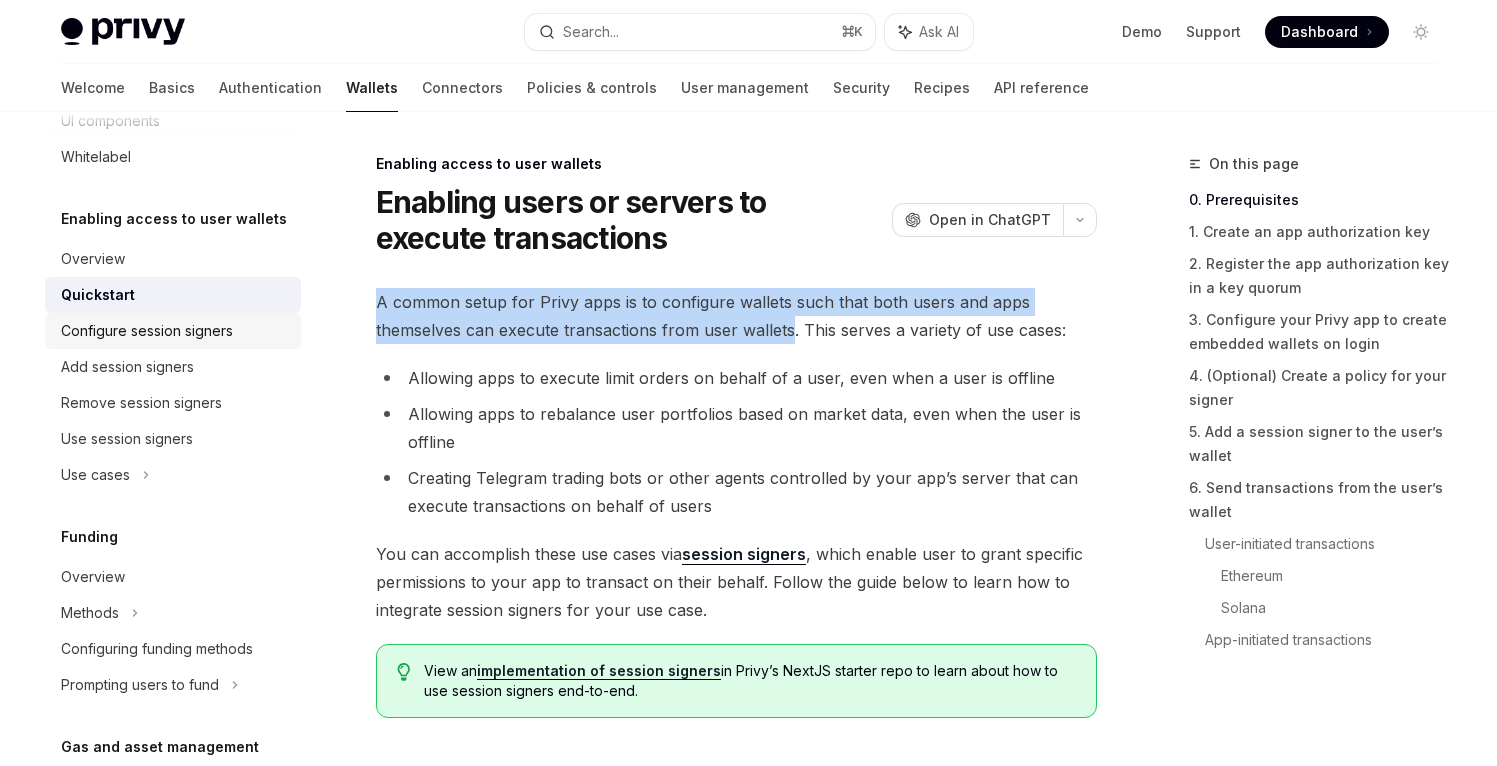 click on "Configure session signers" at bounding box center [147, 331] 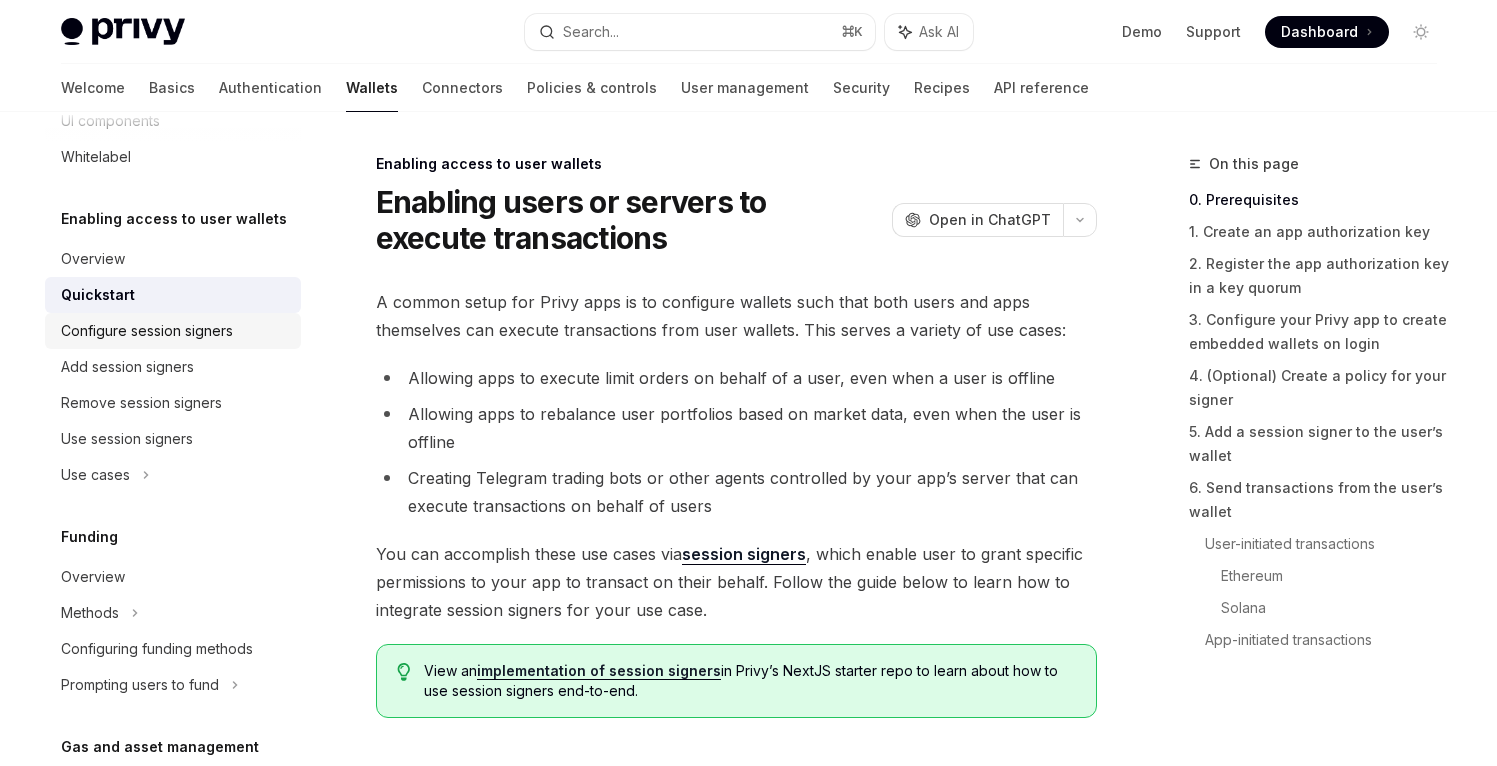 click on "Configure session signers" at bounding box center (147, 331) 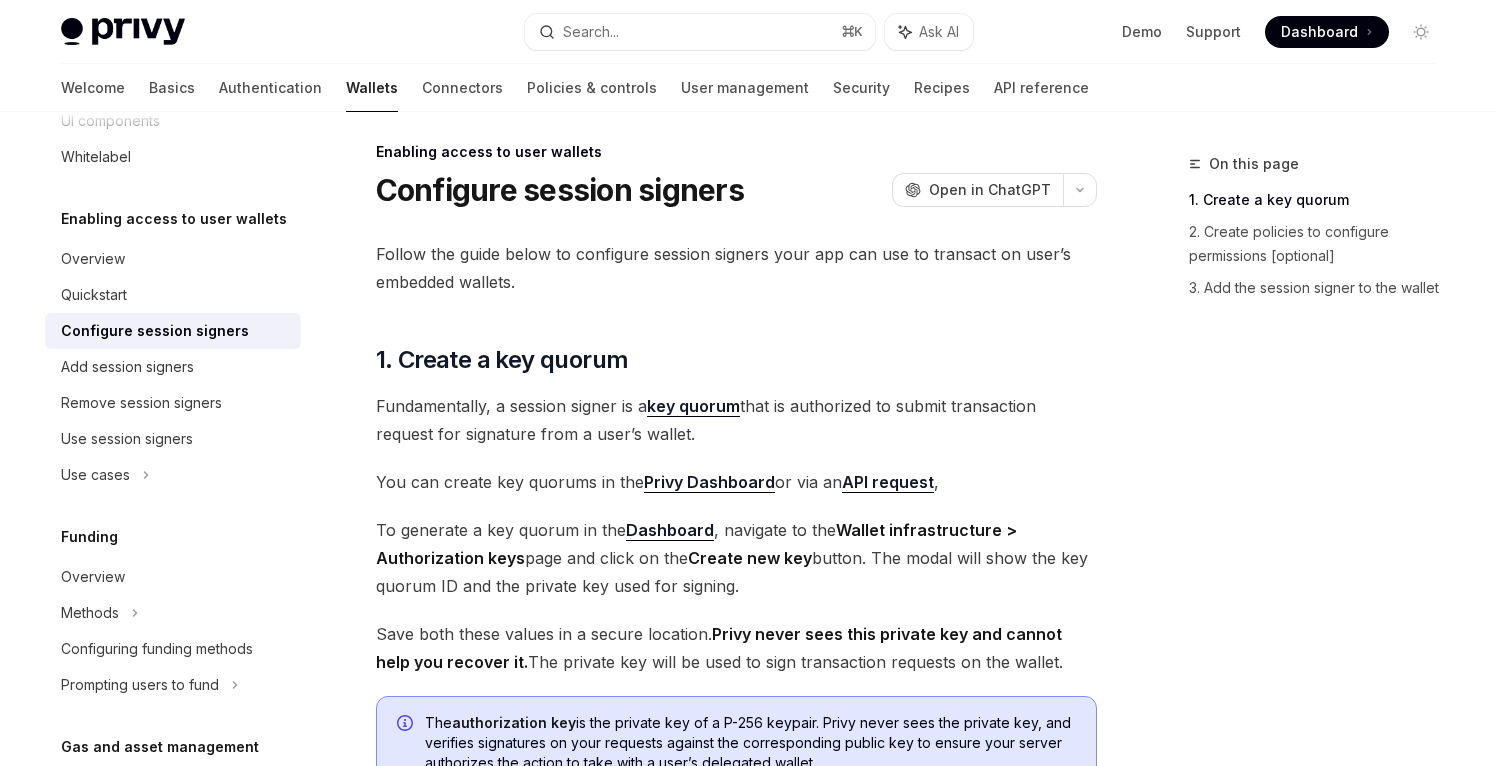 scroll, scrollTop: 38, scrollLeft: 0, axis: vertical 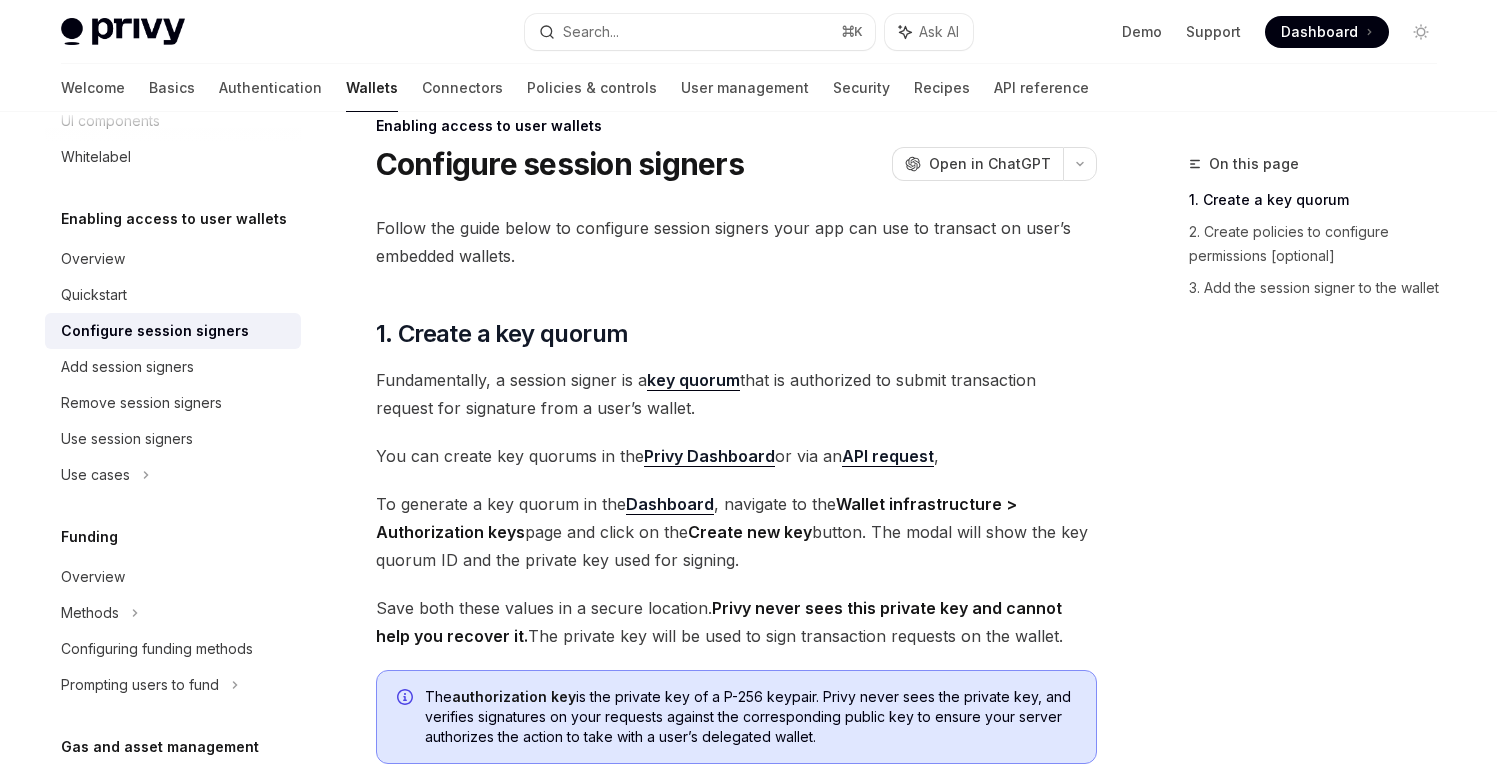 drag, startPoint x: 495, startPoint y: 380, endPoint x: 746, endPoint y: 405, distance: 252.24194 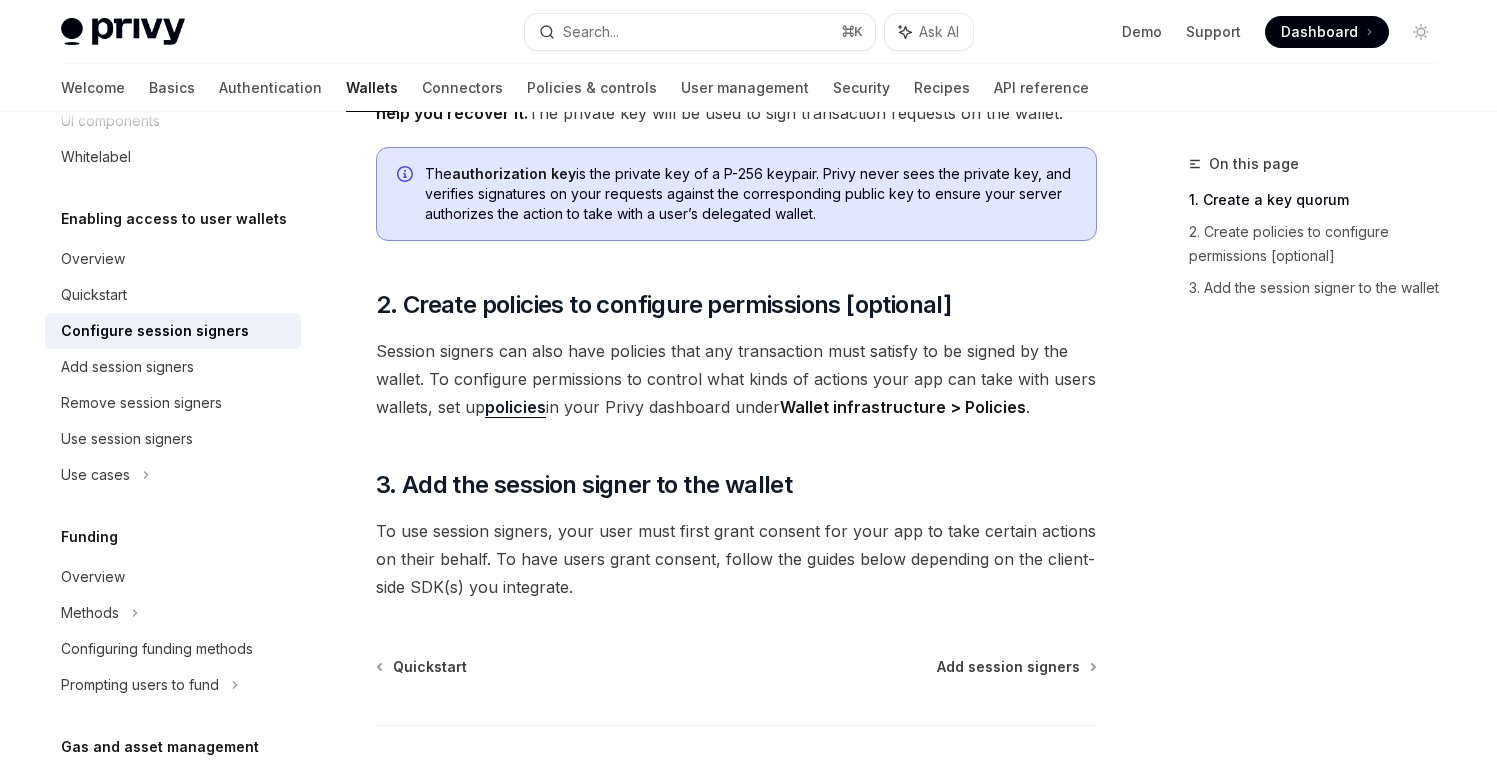 scroll, scrollTop: 569, scrollLeft: 0, axis: vertical 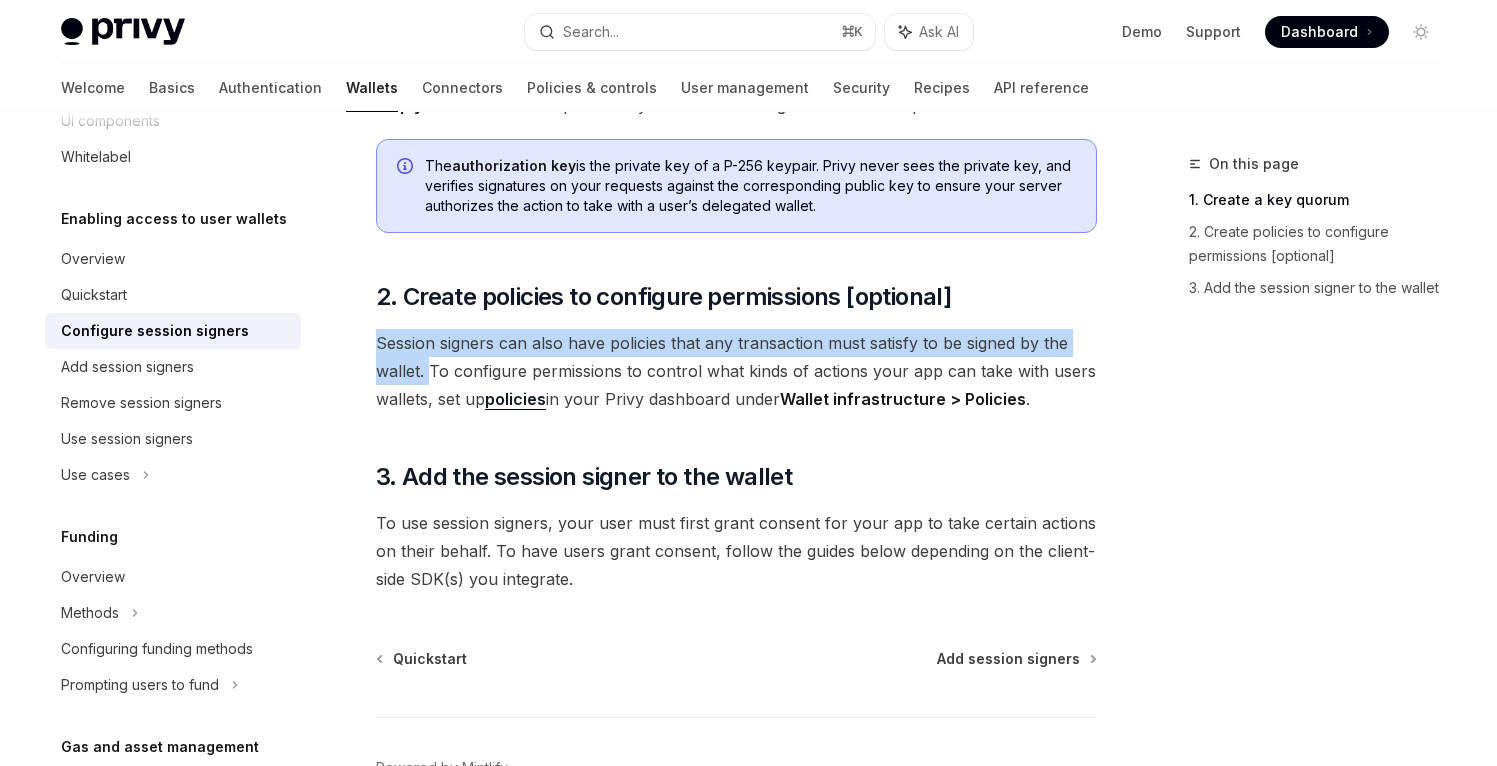 drag, startPoint x: 371, startPoint y: 336, endPoint x: 431, endPoint y: 375, distance: 71.561165 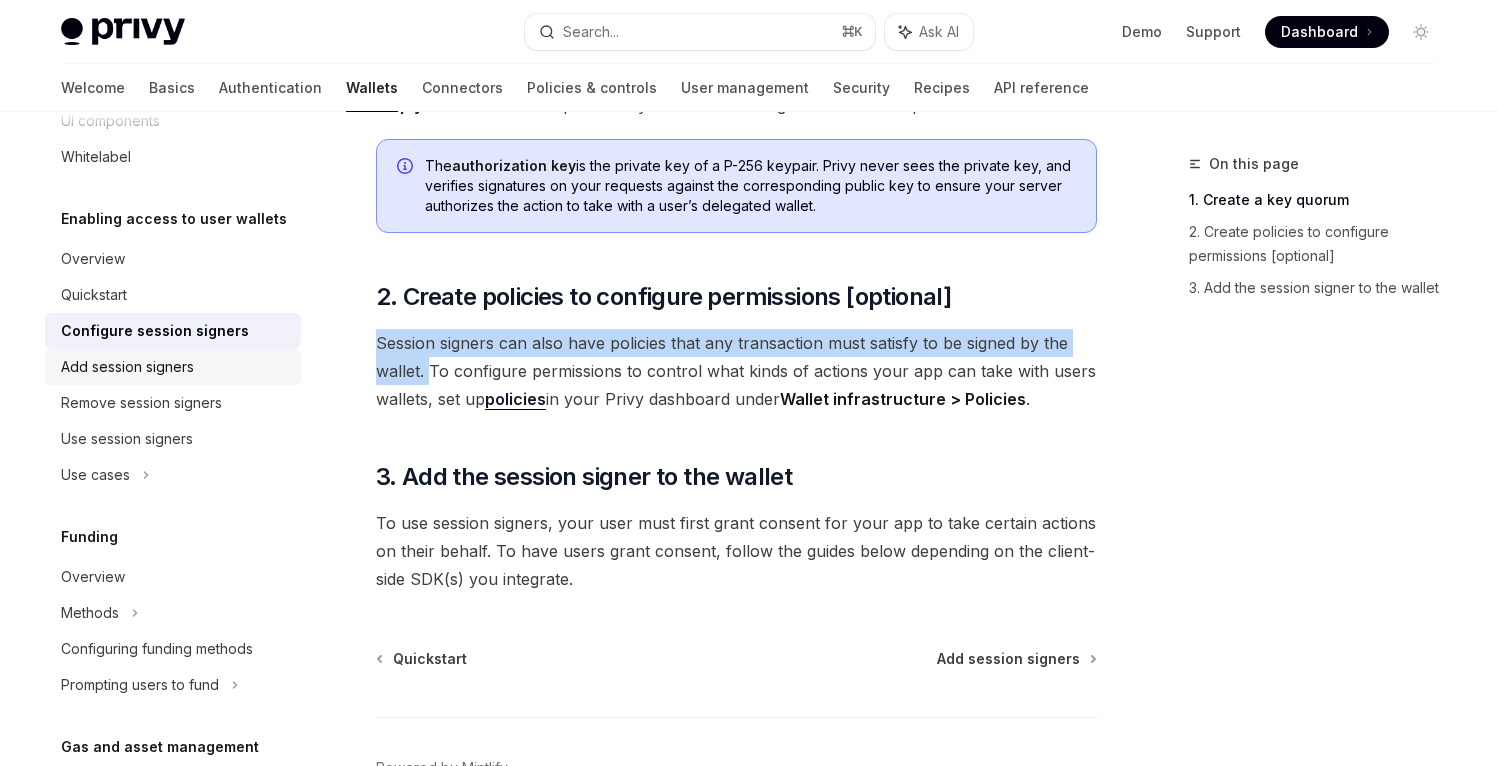 click on "Add session signers" at bounding box center (127, 367) 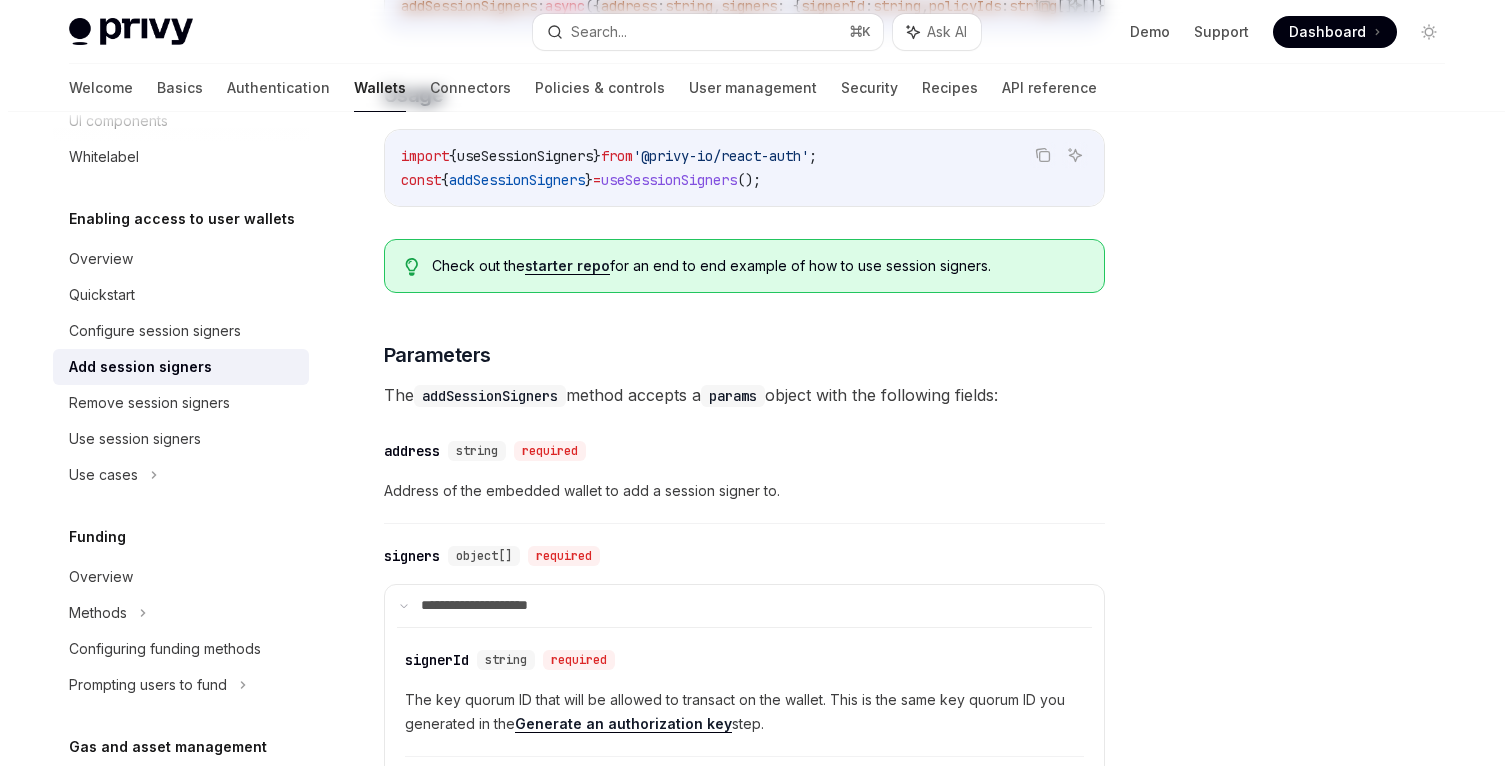 scroll, scrollTop: 0, scrollLeft: 0, axis: both 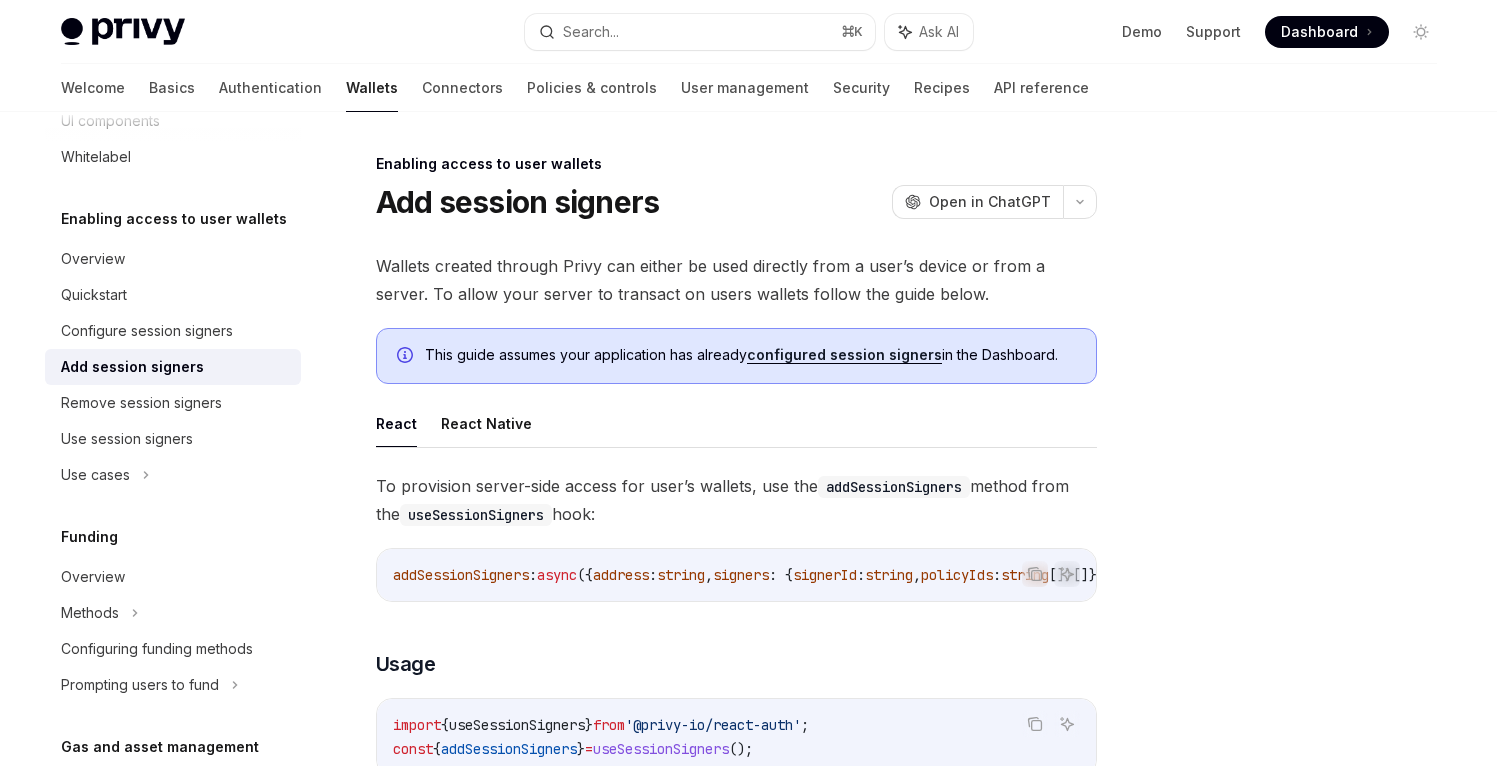 click on "Add session signers" at bounding box center [132, 367] 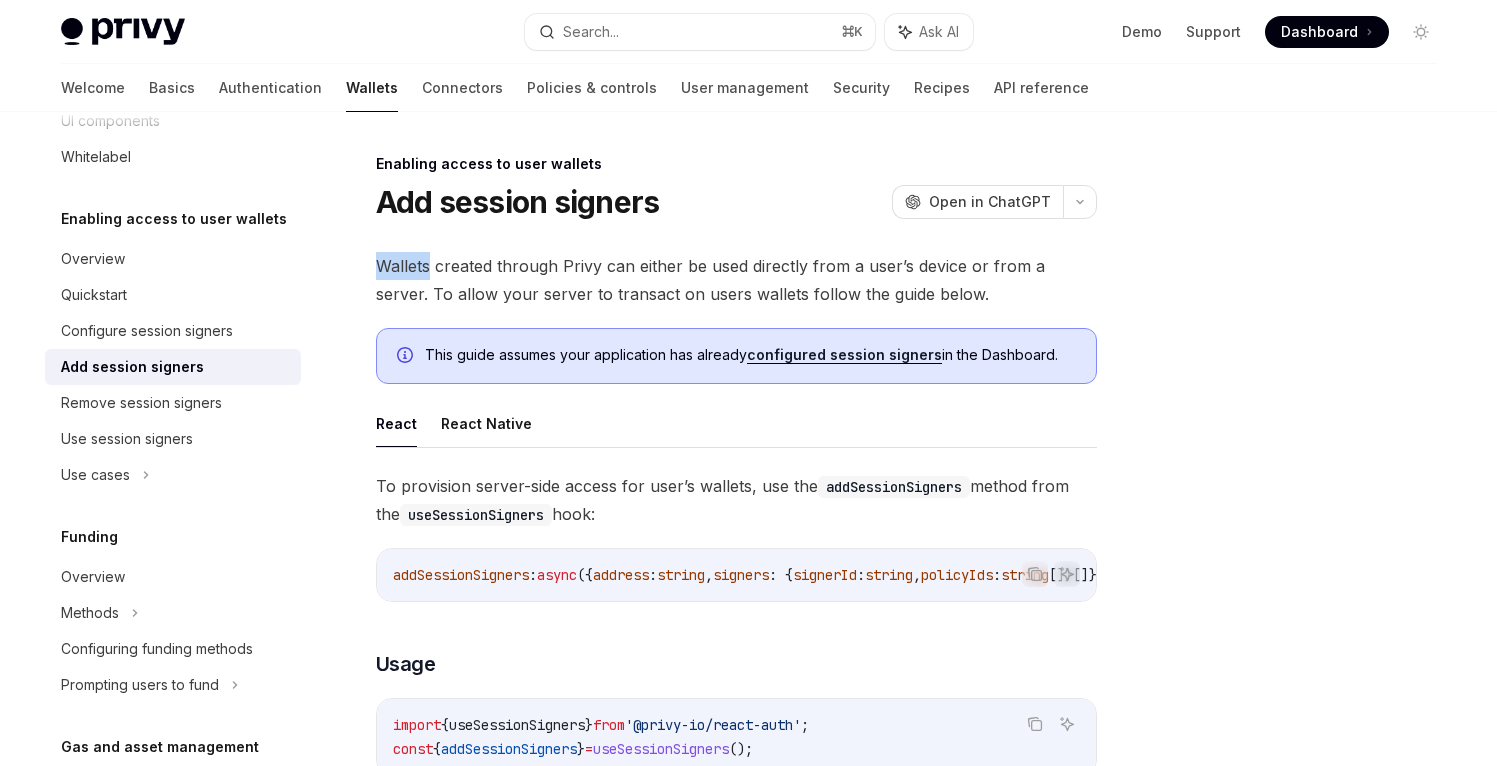 click on "Wallets created through Privy can either be used directly from a user’s device or from a server. To allow your server to transact on users wallets follow the guide below." at bounding box center (736, 280) 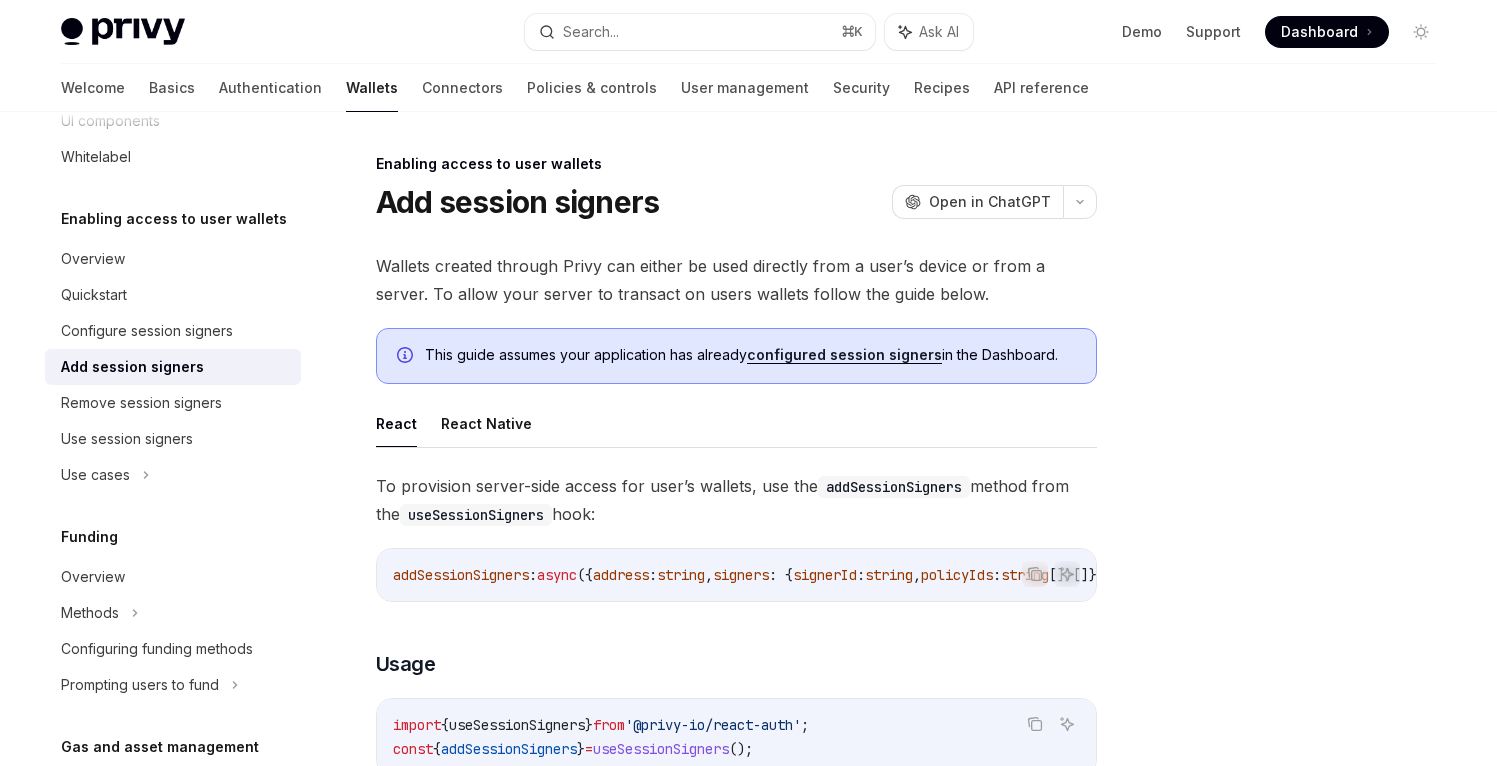 click on "Wallets created through Privy can either be used directly from a user’s device or from a server. To allow your server to transact on users wallets follow the guide below." at bounding box center [736, 280] 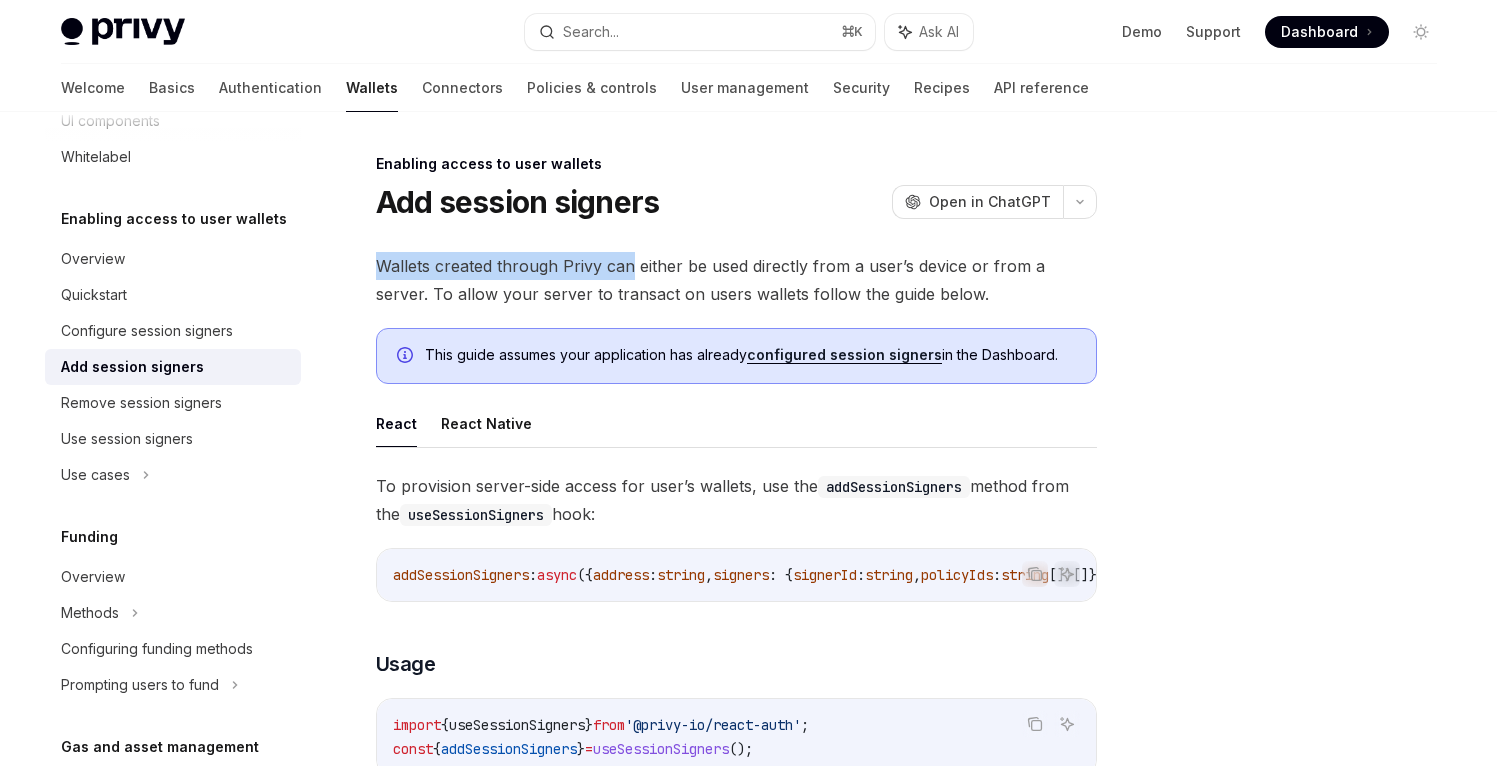 drag, startPoint x: 378, startPoint y: 262, endPoint x: 623, endPoint y: 273, distance: 245.24681 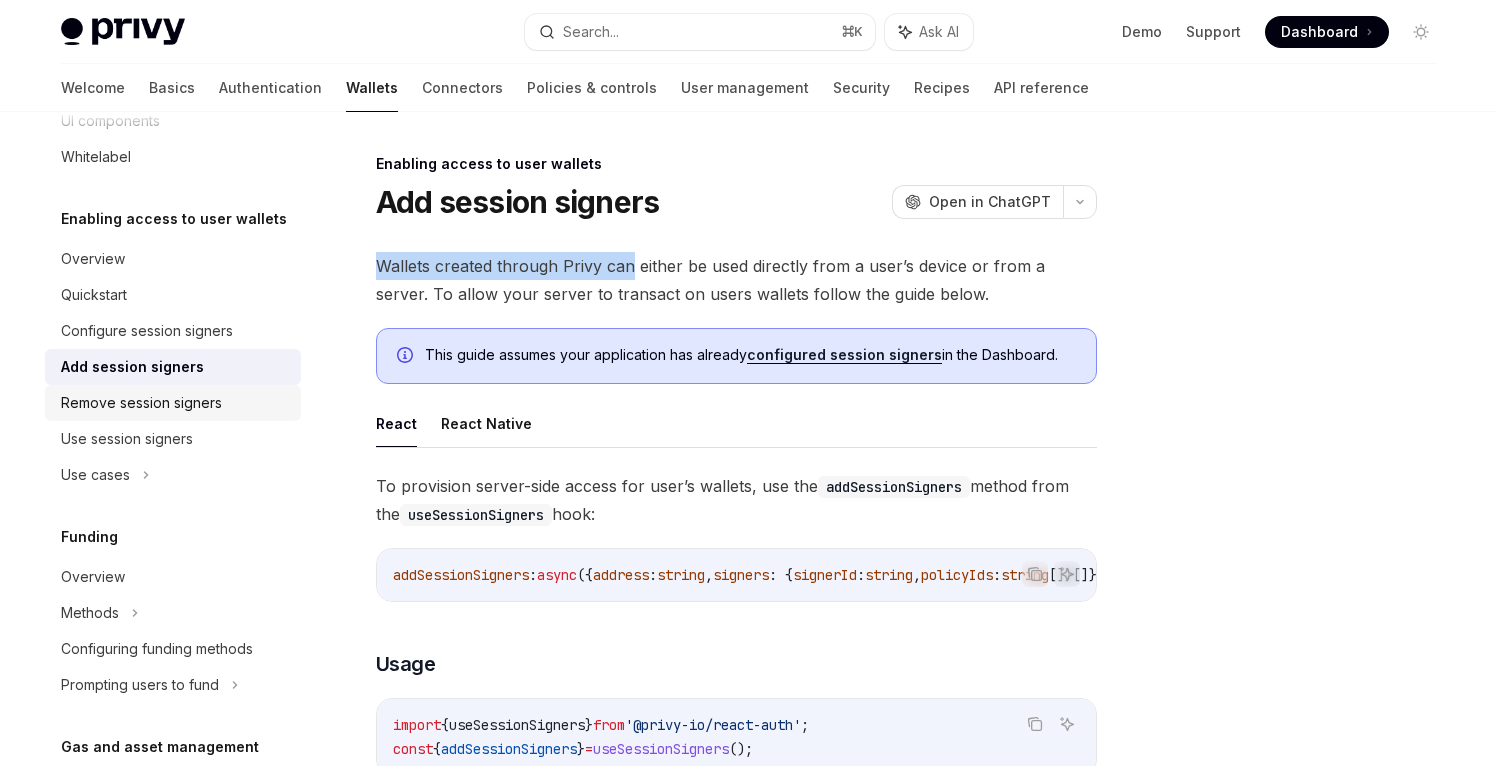 click on "Remove session signers" at bounding box center [141, 403] 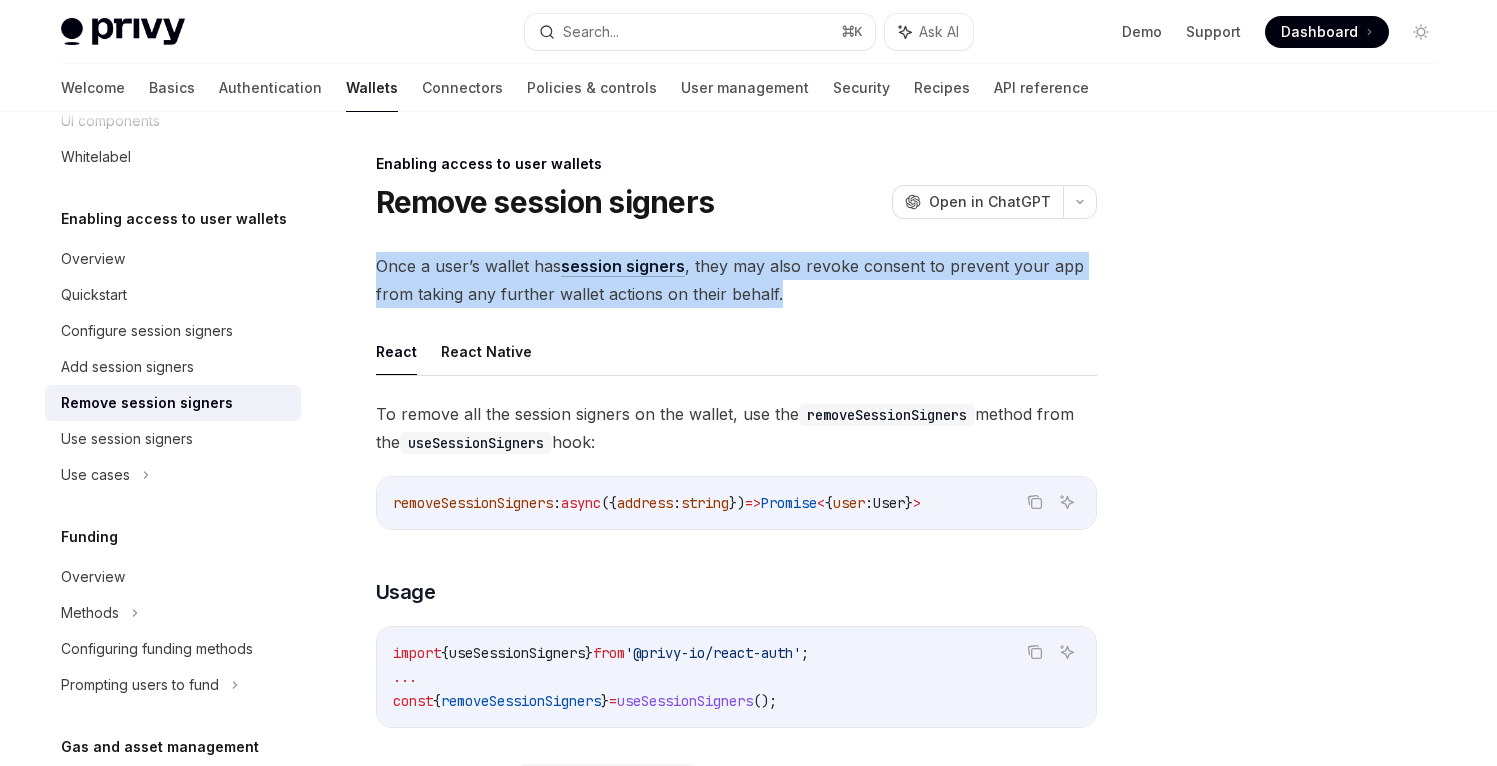 drag, startPoint x: 374, startPoint y: 258, endPoint x: 815, endPoint y: 288, distance: 442.01923 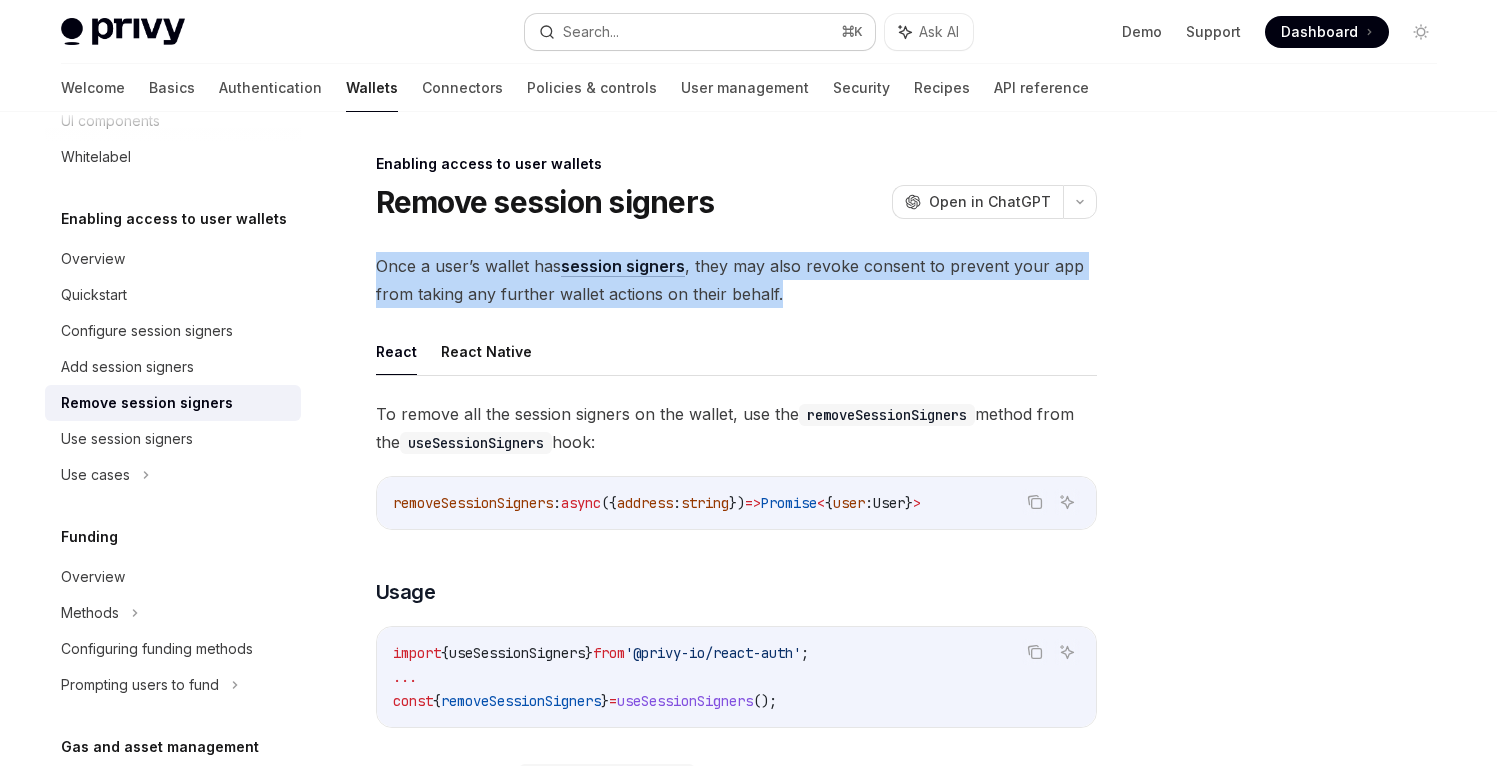 click on "Search..." at bounding box center (591, 32) 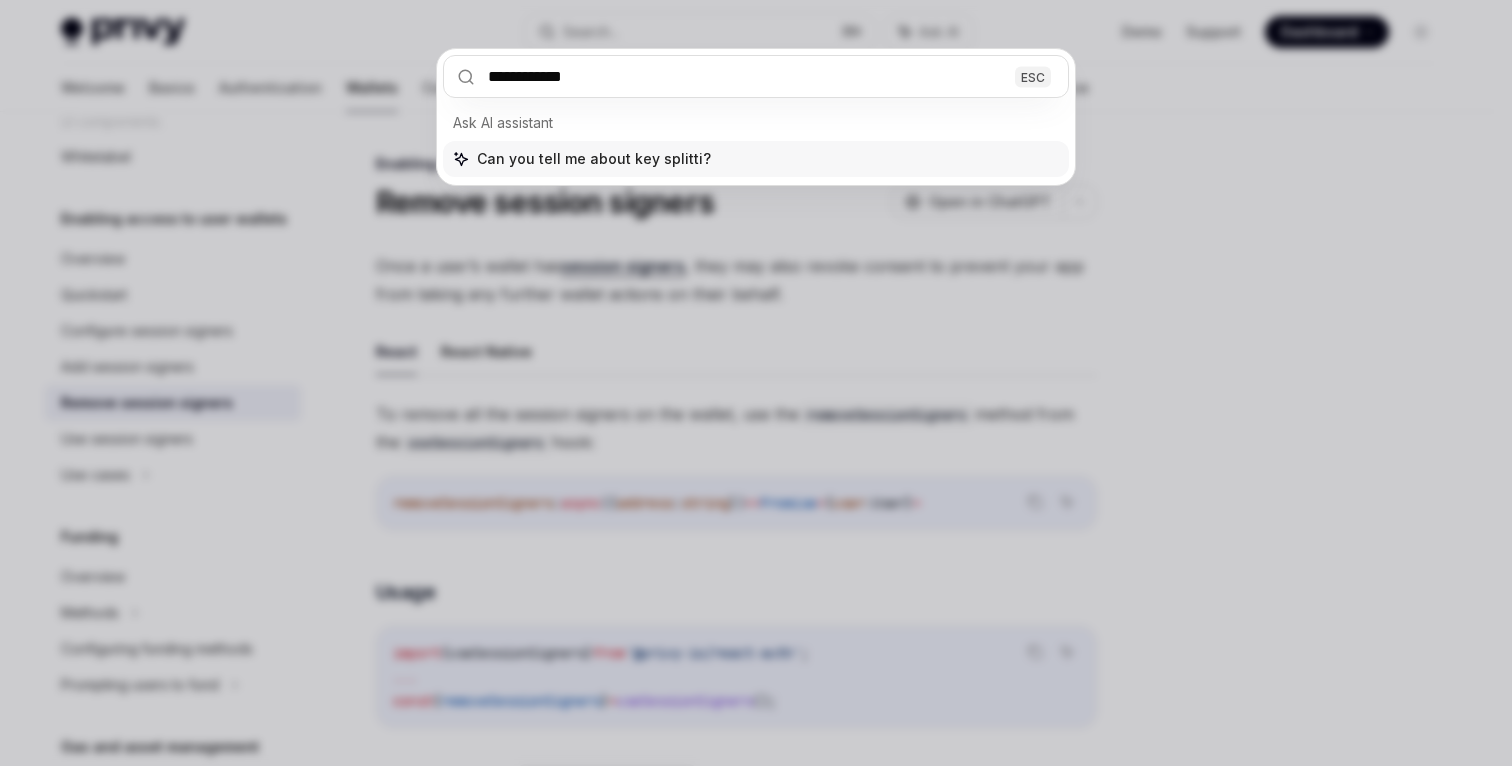 type on "**********" 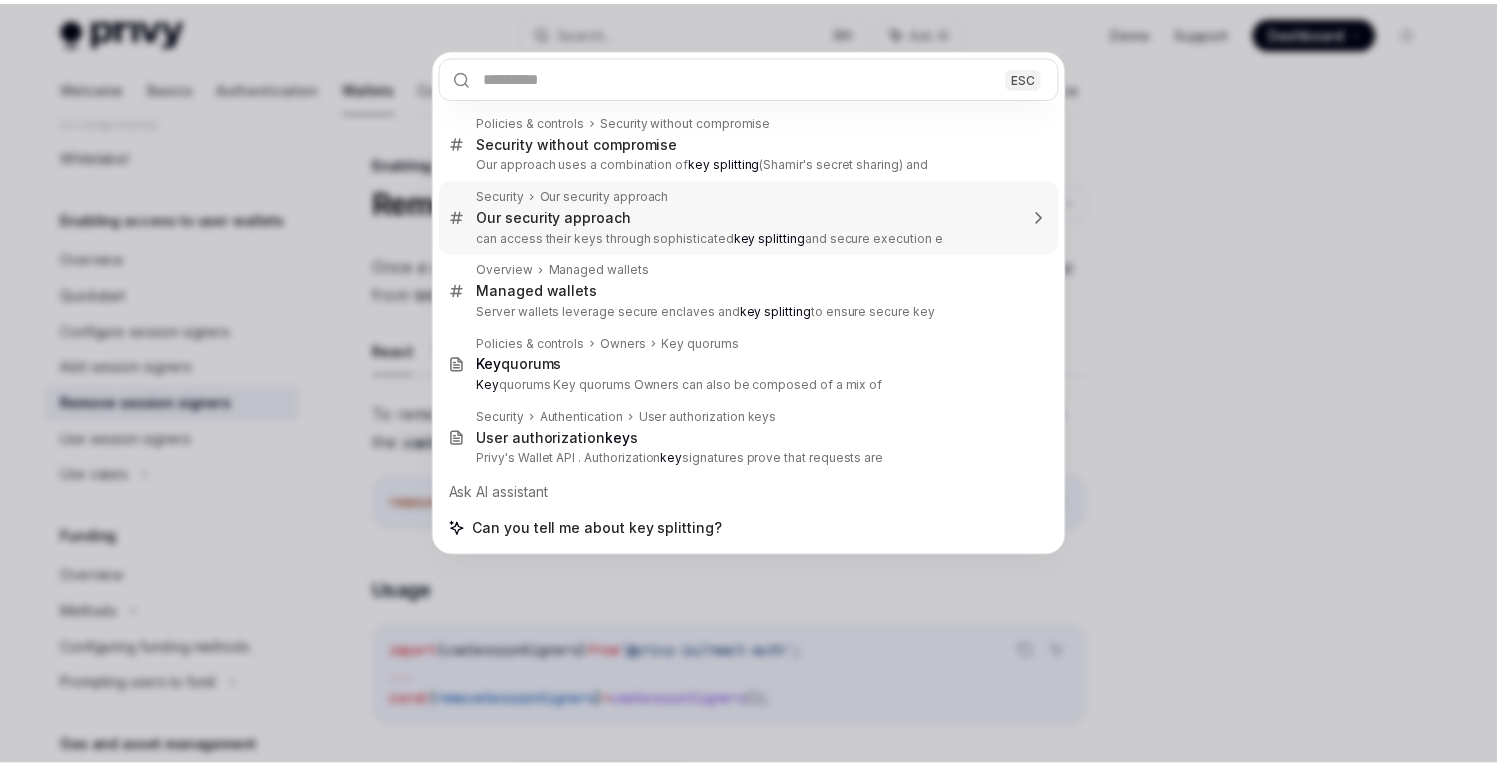 scroll, scrollTop: 316, scrollLeft: 0, axis: vertical 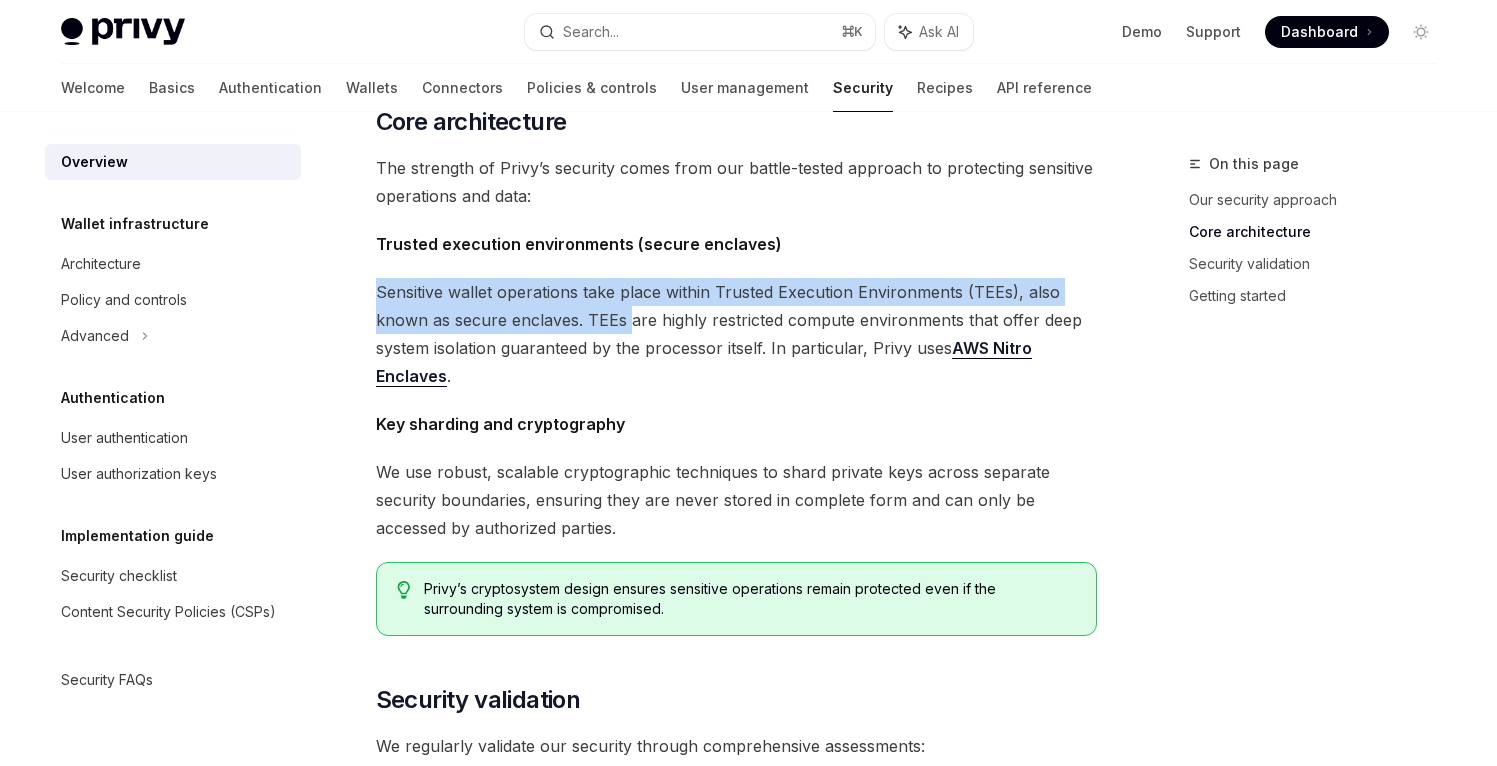 drag, startPoint x: 375, startPoint y: 286, endPoint x: 626, endPoint y: 332, distance: 255.18033 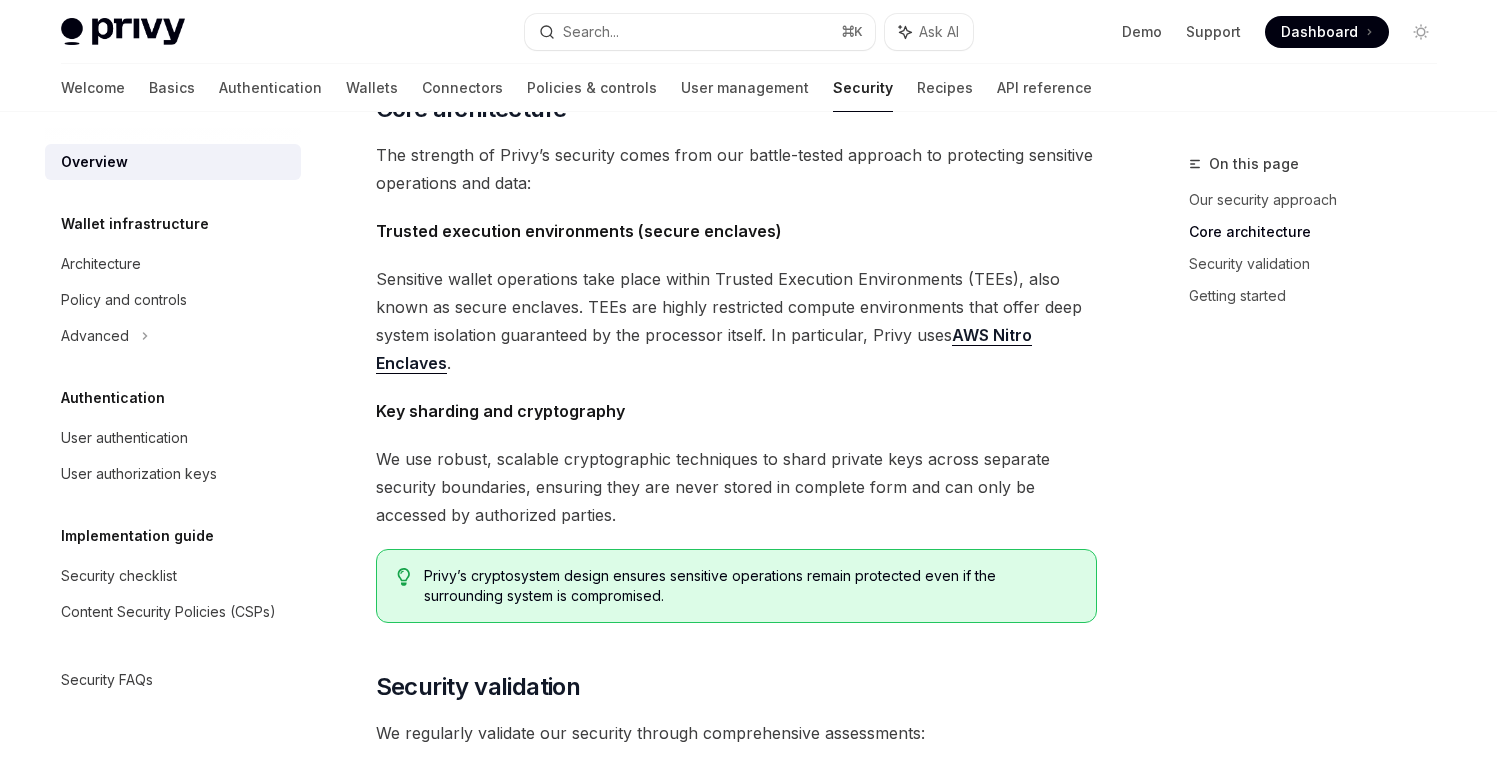 scroll, scrollTop: 797, scrollLeft: 0, axis: vertical 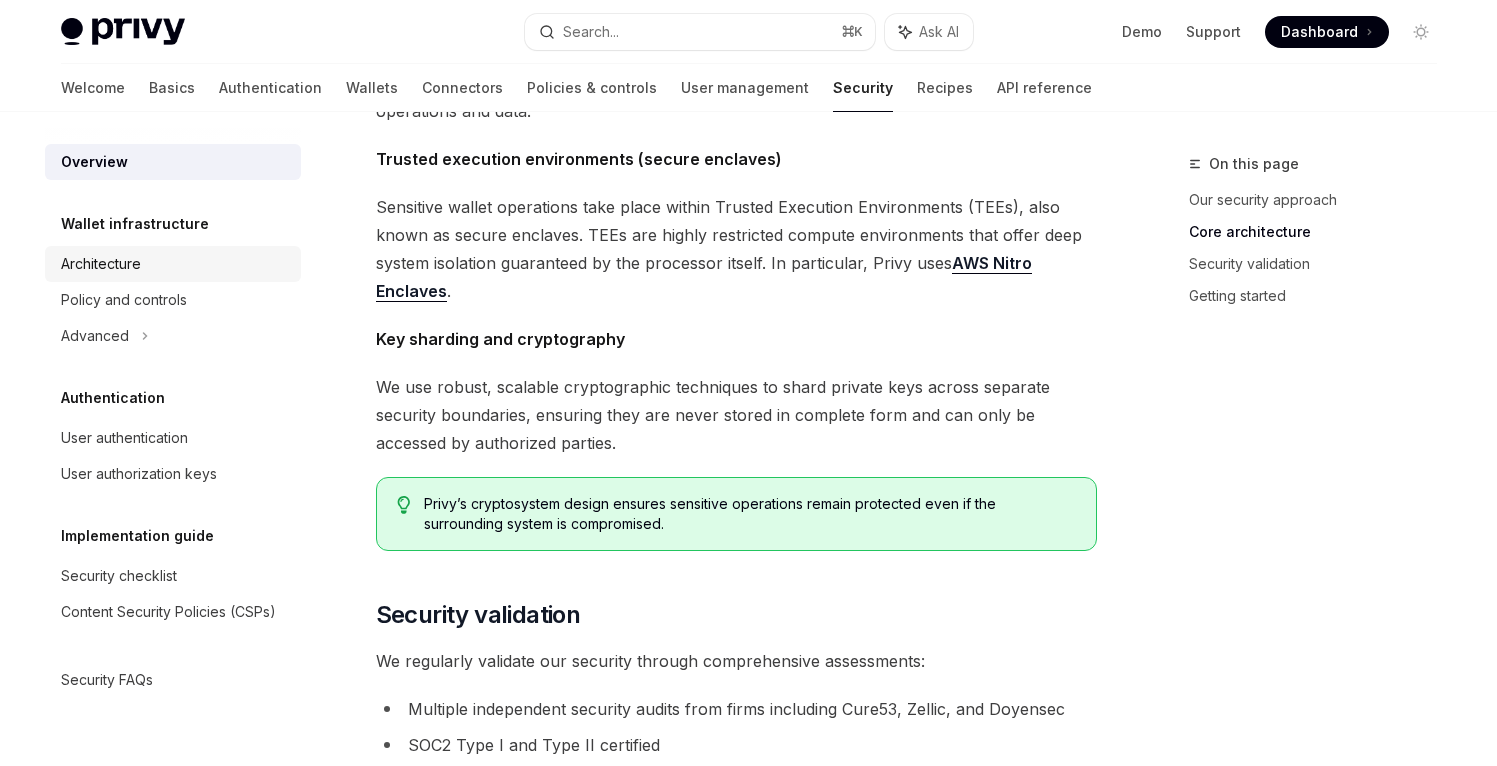 click on "Architecture" at bounding box center [175, 264] 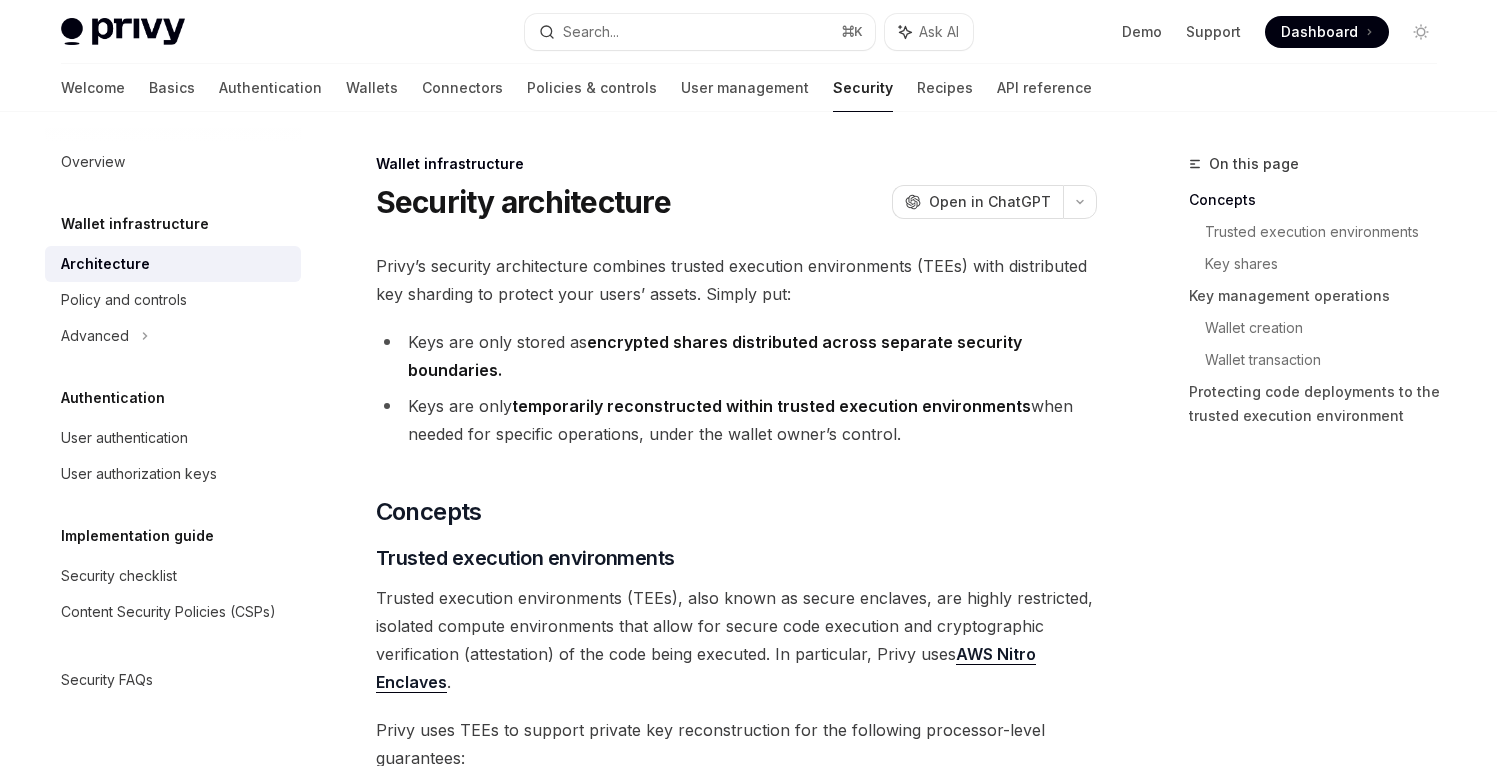 click on "Privy’s security architecture combines trusted execution environments (TEEs) with distributed key sharding to protect your users’ assets. Simply put:" at bounding box center (736, 280) 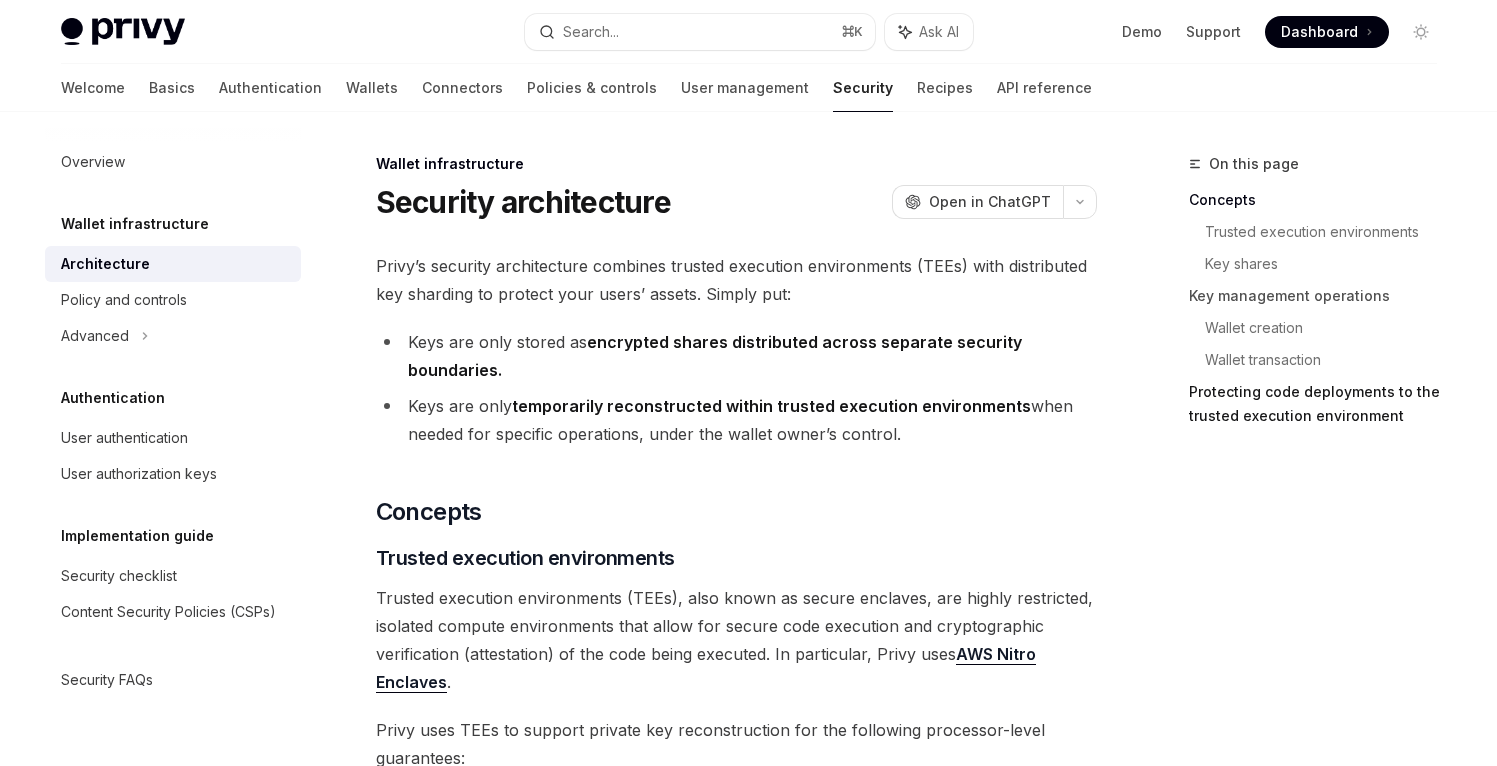 copy on "Privy’s security architecture combines trusted execution environments (TEEs) with distributed key sharding to protect your users’ assets. Simply put:
Keys are only stored as  encrypted shares distributed across separate security boundaries.
Keys are only  temporarily reconstructed within trusted execution environments  when needed for specific operations, under the wallet owner’s control." 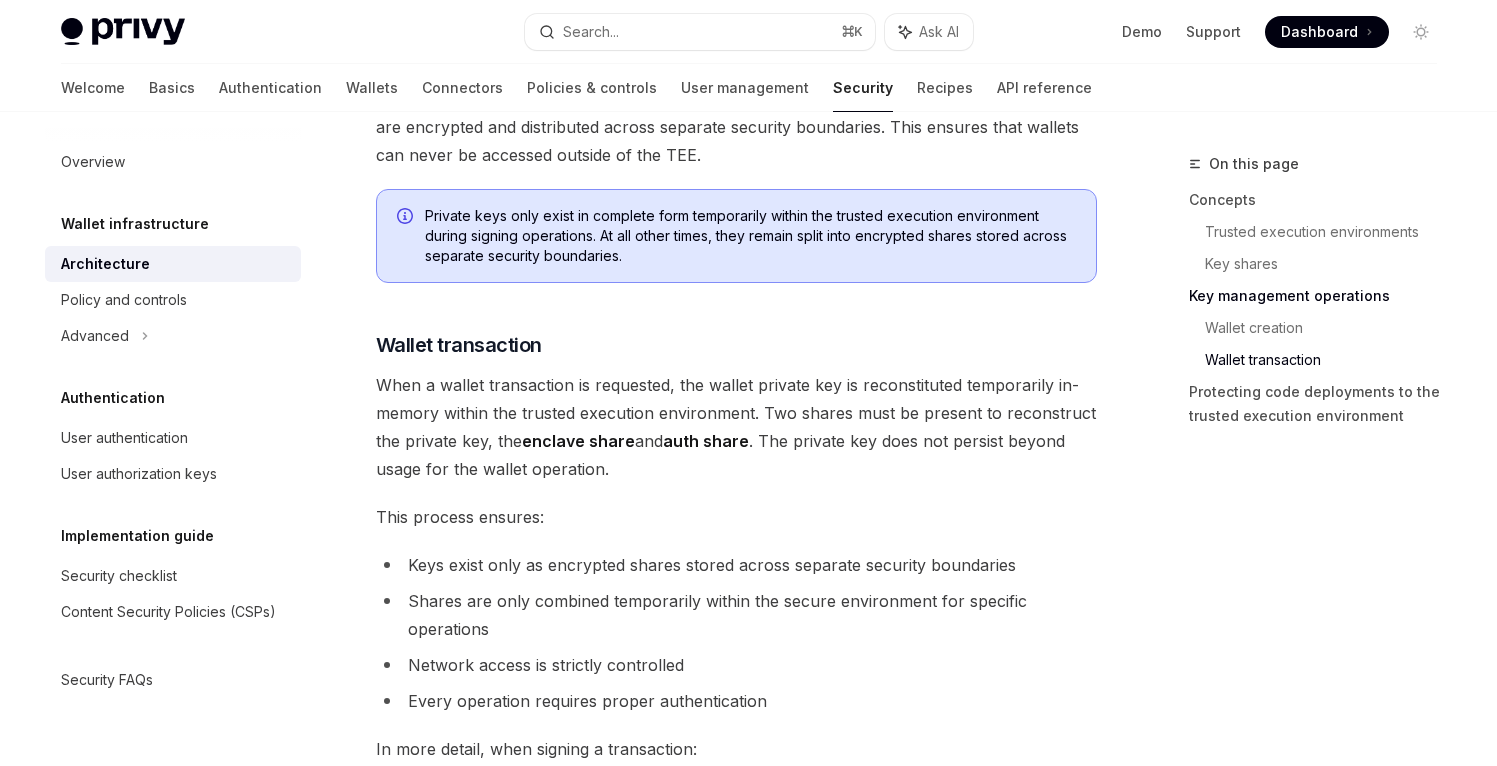scroll, scrollTop: 2910, scrollLeft: 0, axis: vertical 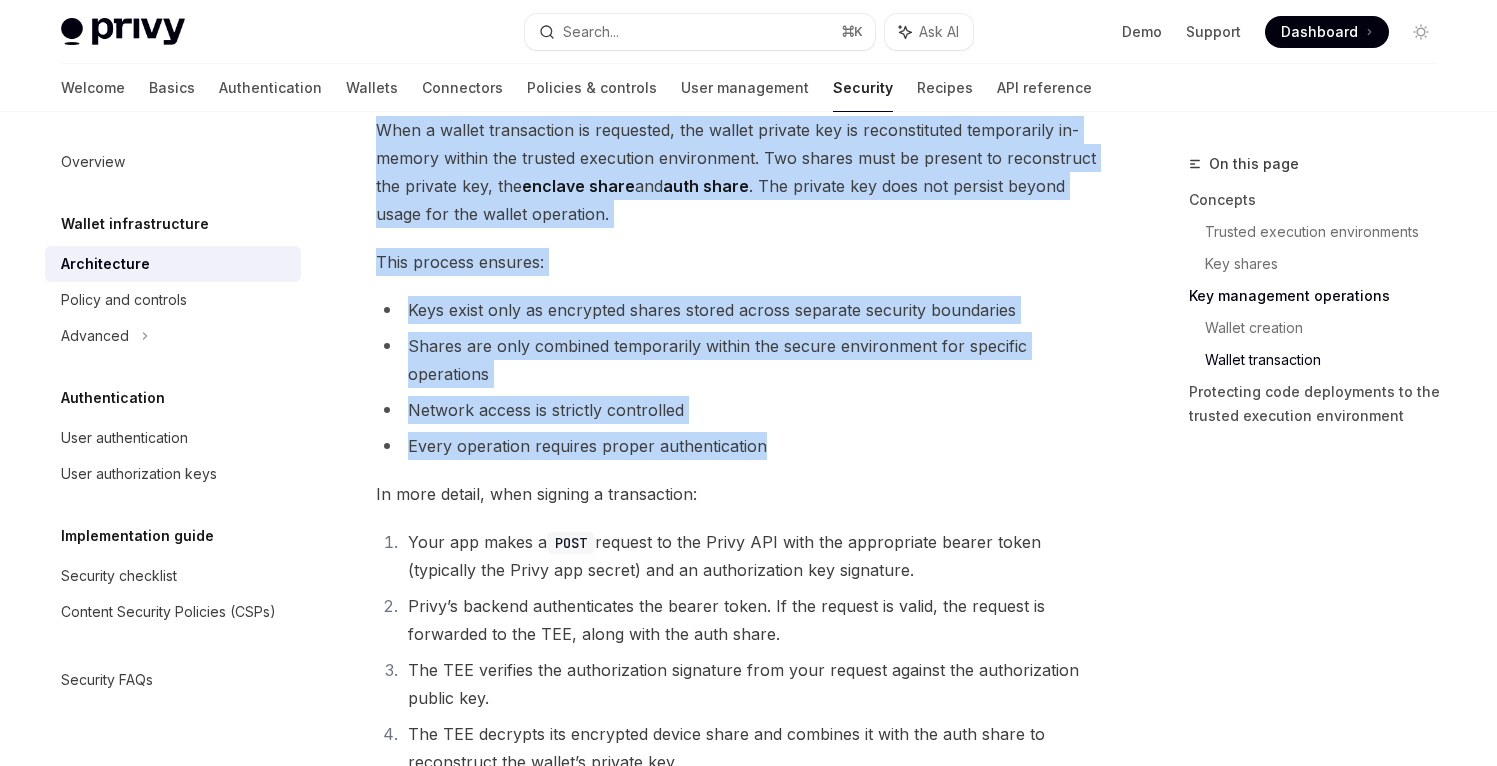drag, startPoint x: 378, startPoint y: 122, endPoint x: 896, endPoint y: 455, distance: 615.80273 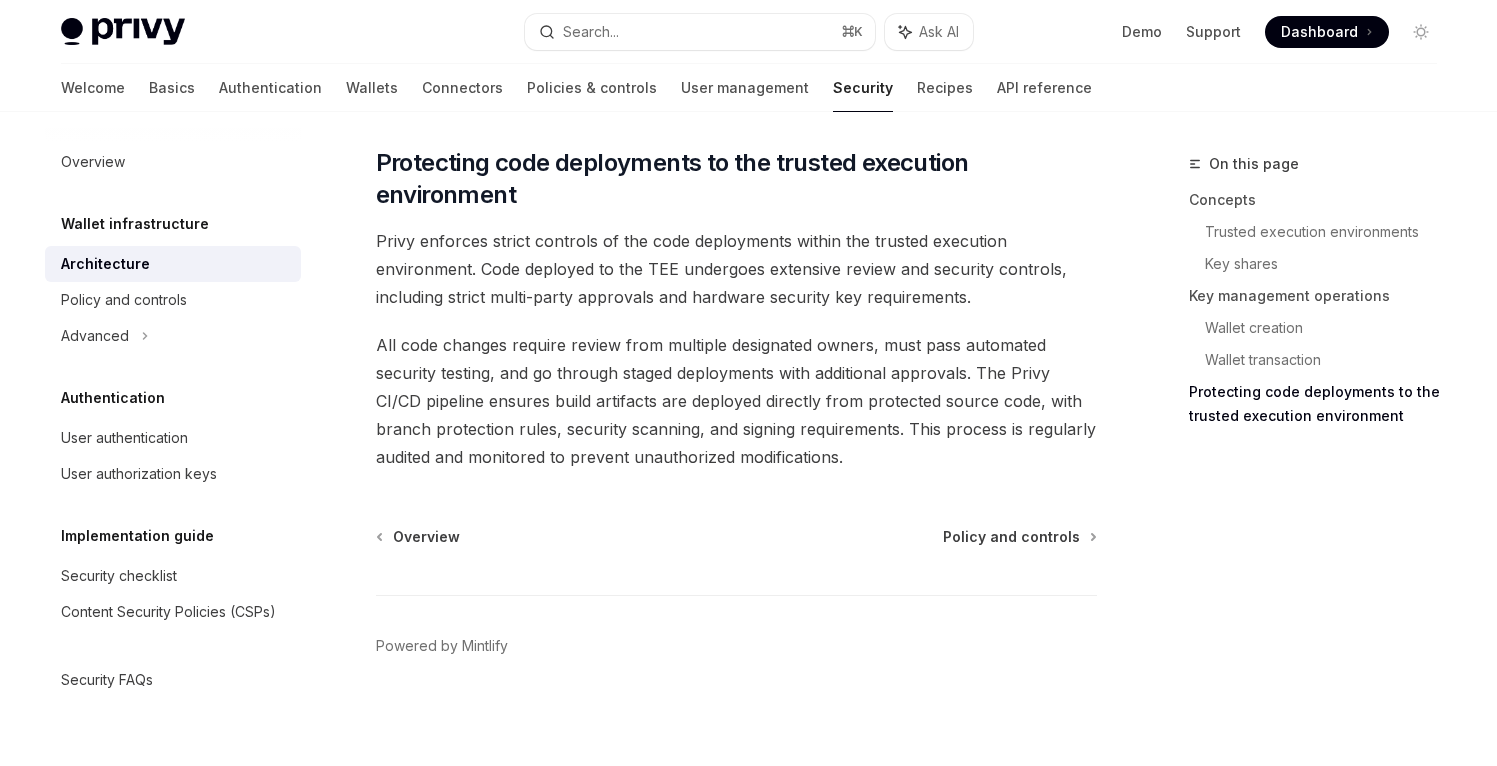 scroll, scrollTop: 4276, scrollLeft: 0, axis: vertical 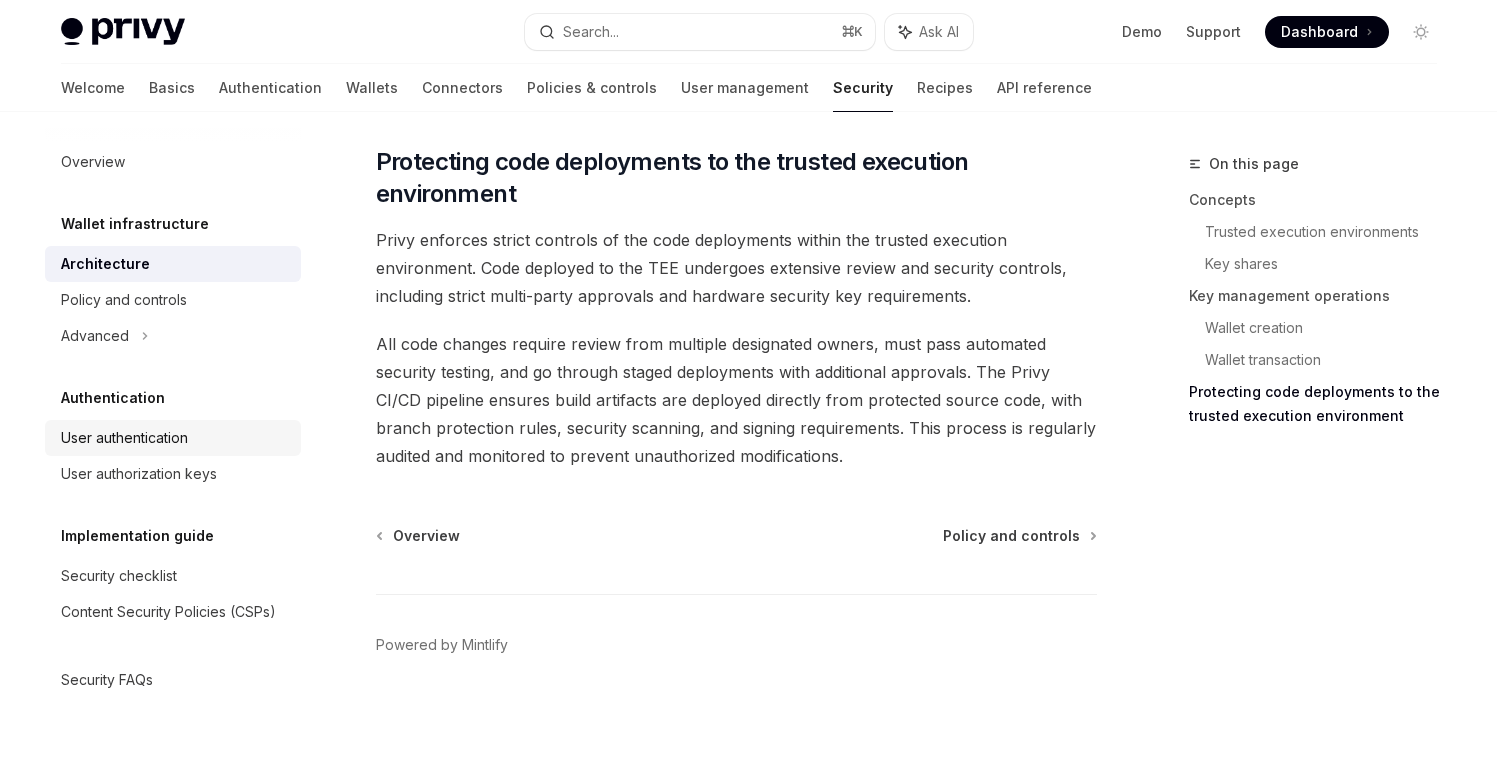 click on "User authentication" at bounding box center (124, 438) 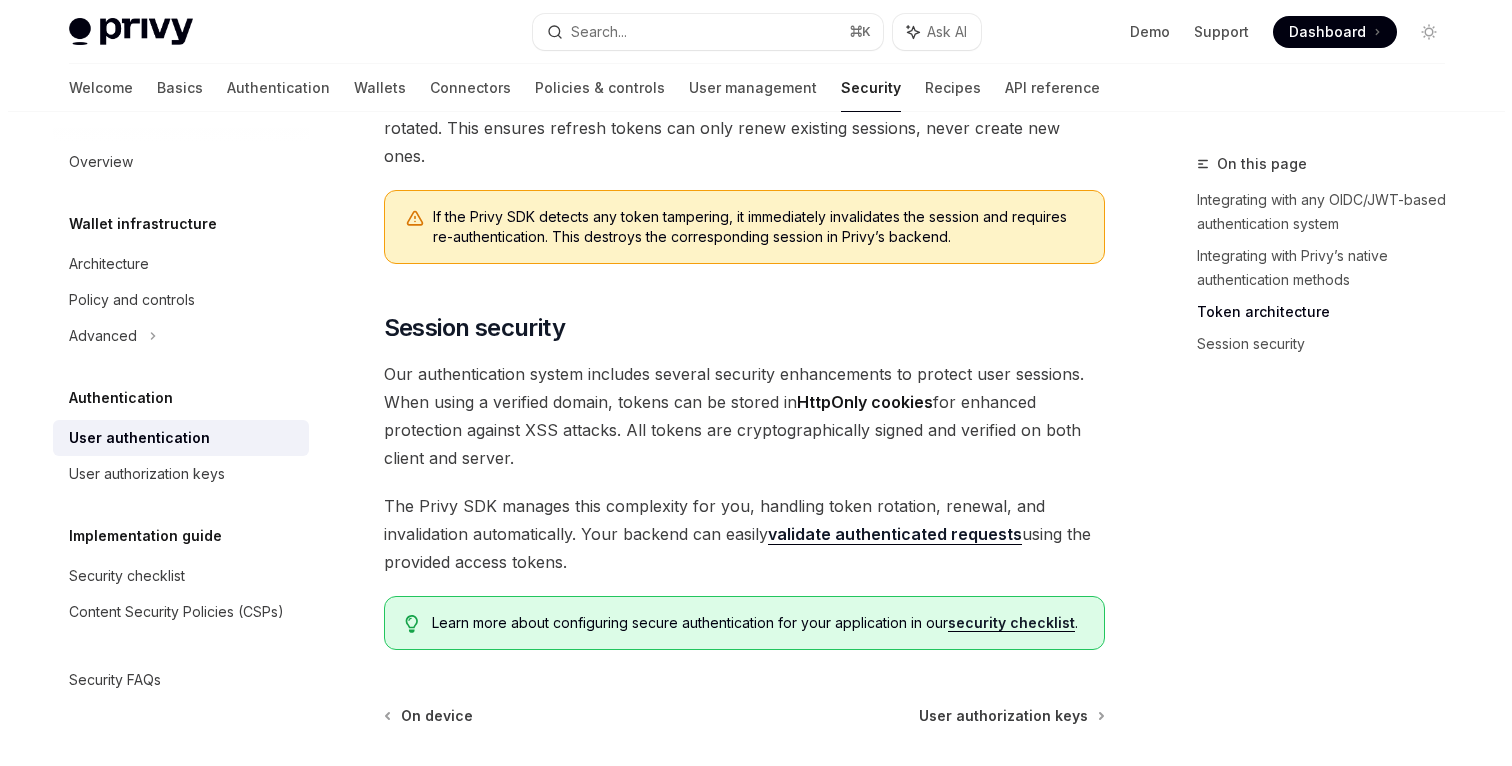 scroll, scrollTop: 1715, scrollLeft: 0, axis: vertical 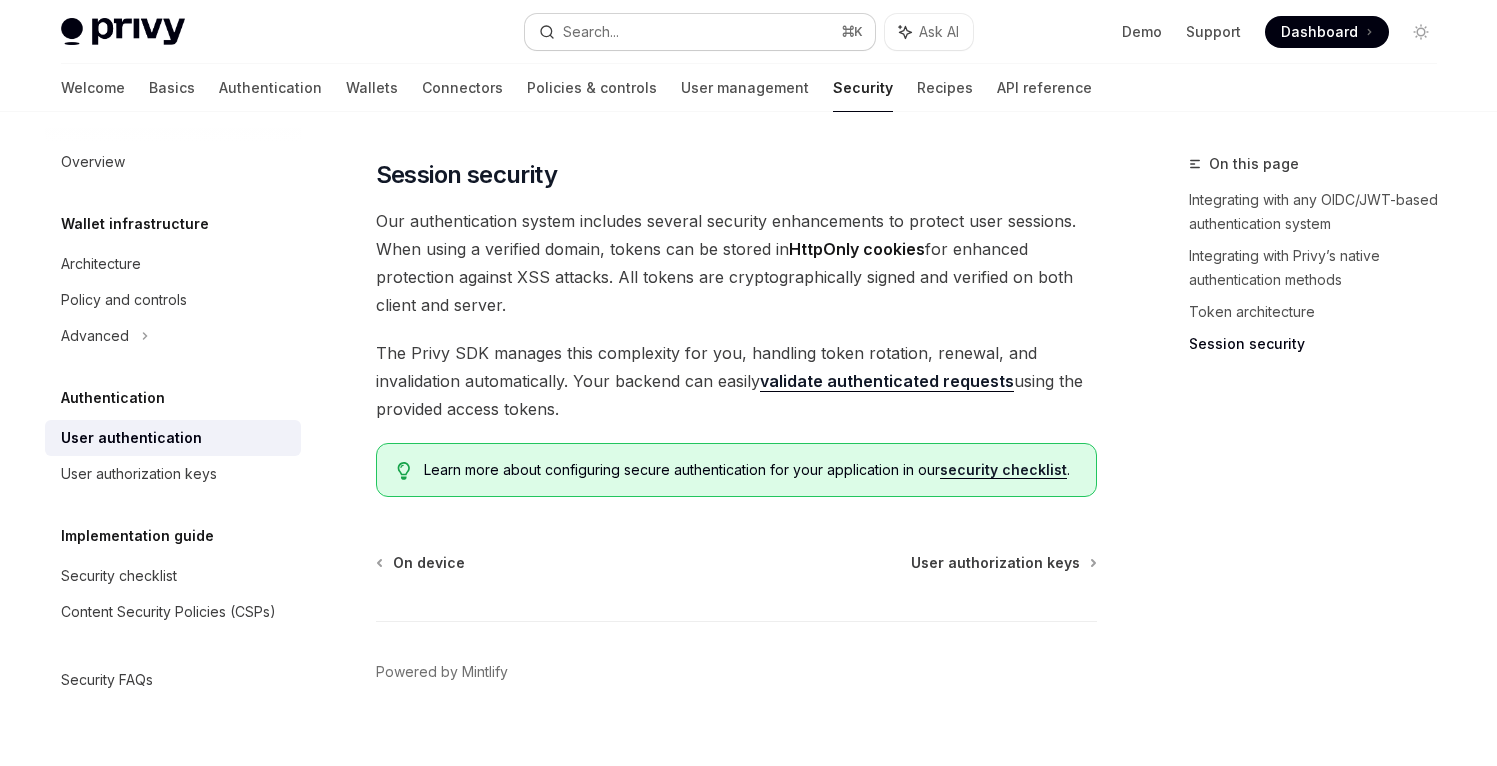 click on "Search... ⌘ K" at bounding box center [700, 32] 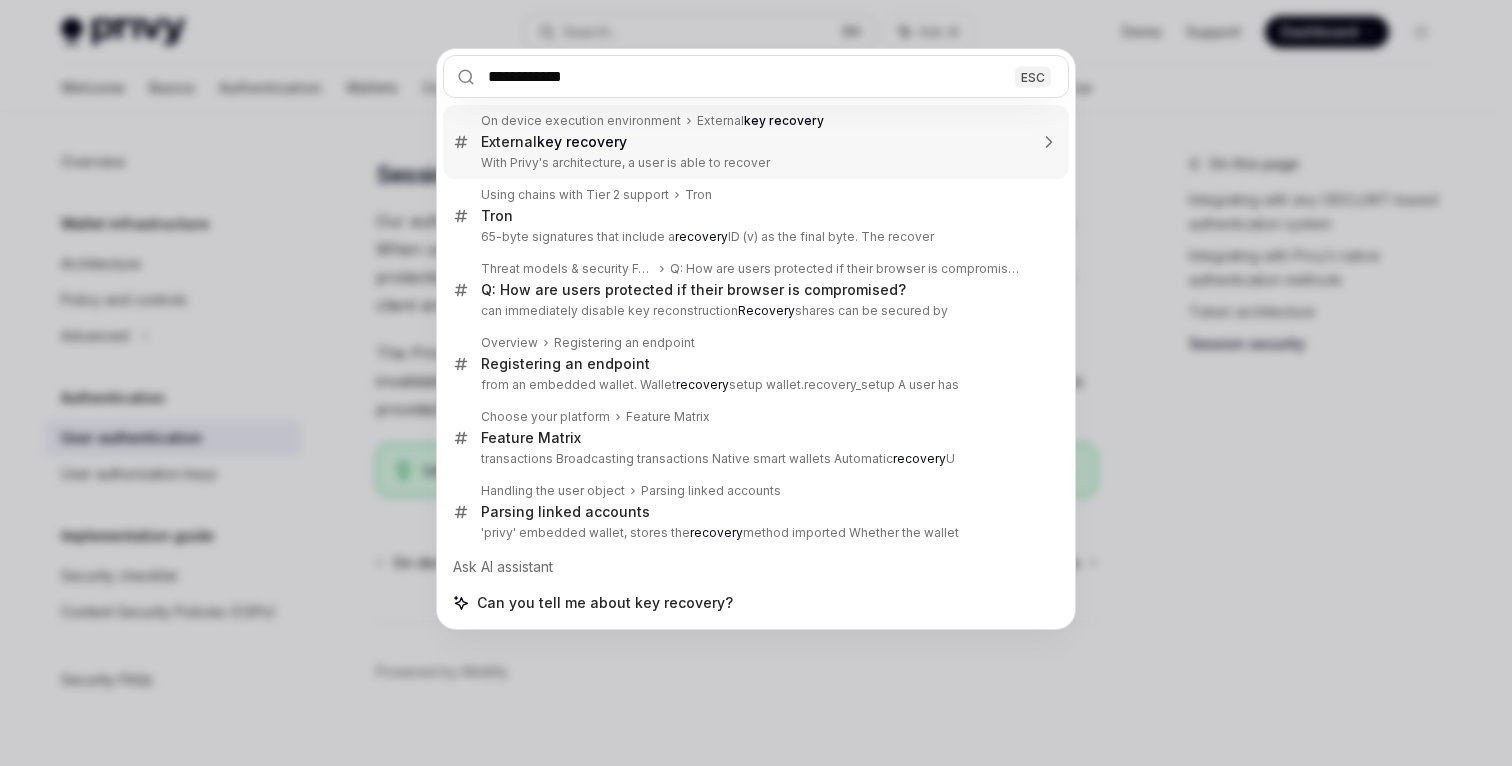 type on "**********" 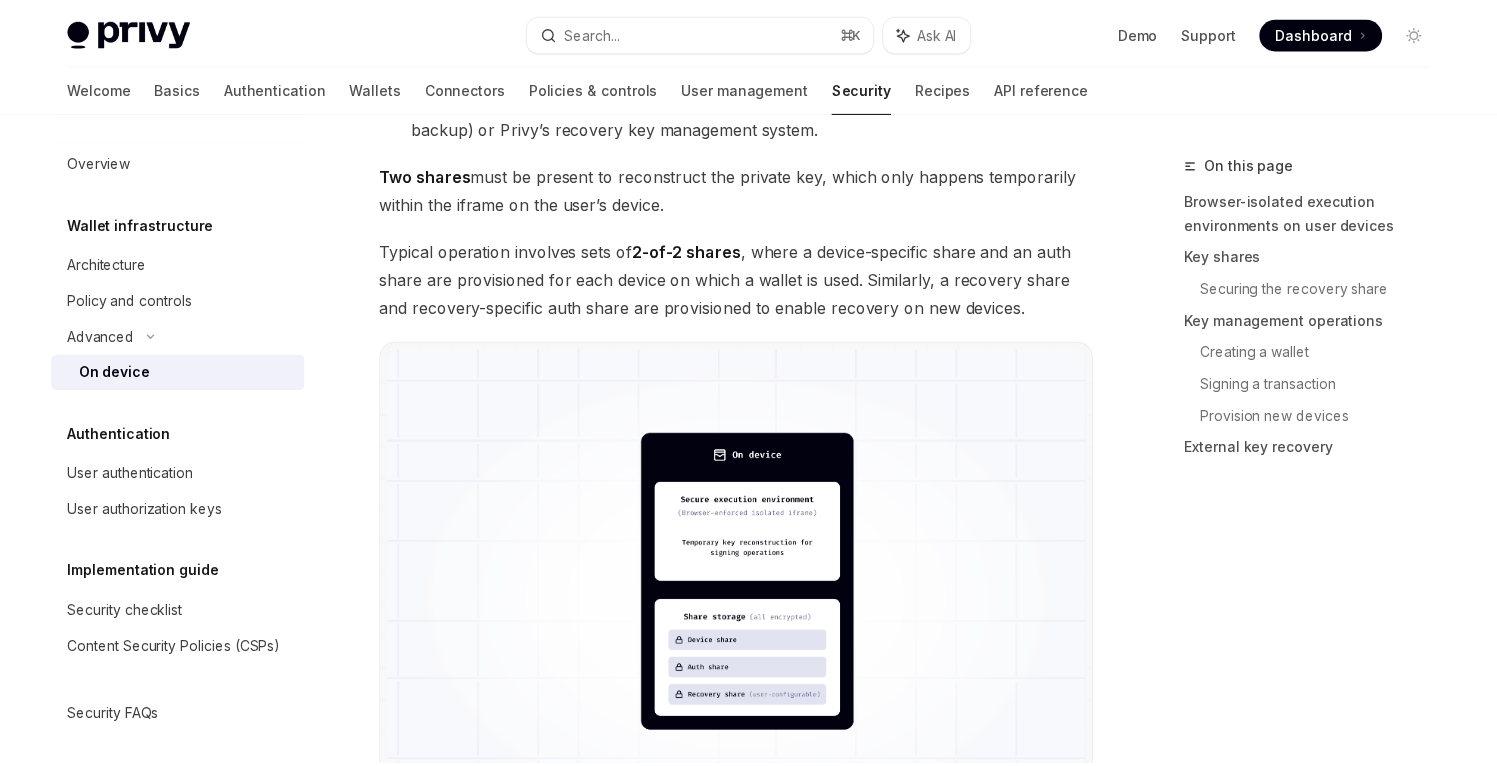 scroll, scrollTop: 4070, scrollLeft: 0, axis: vertical 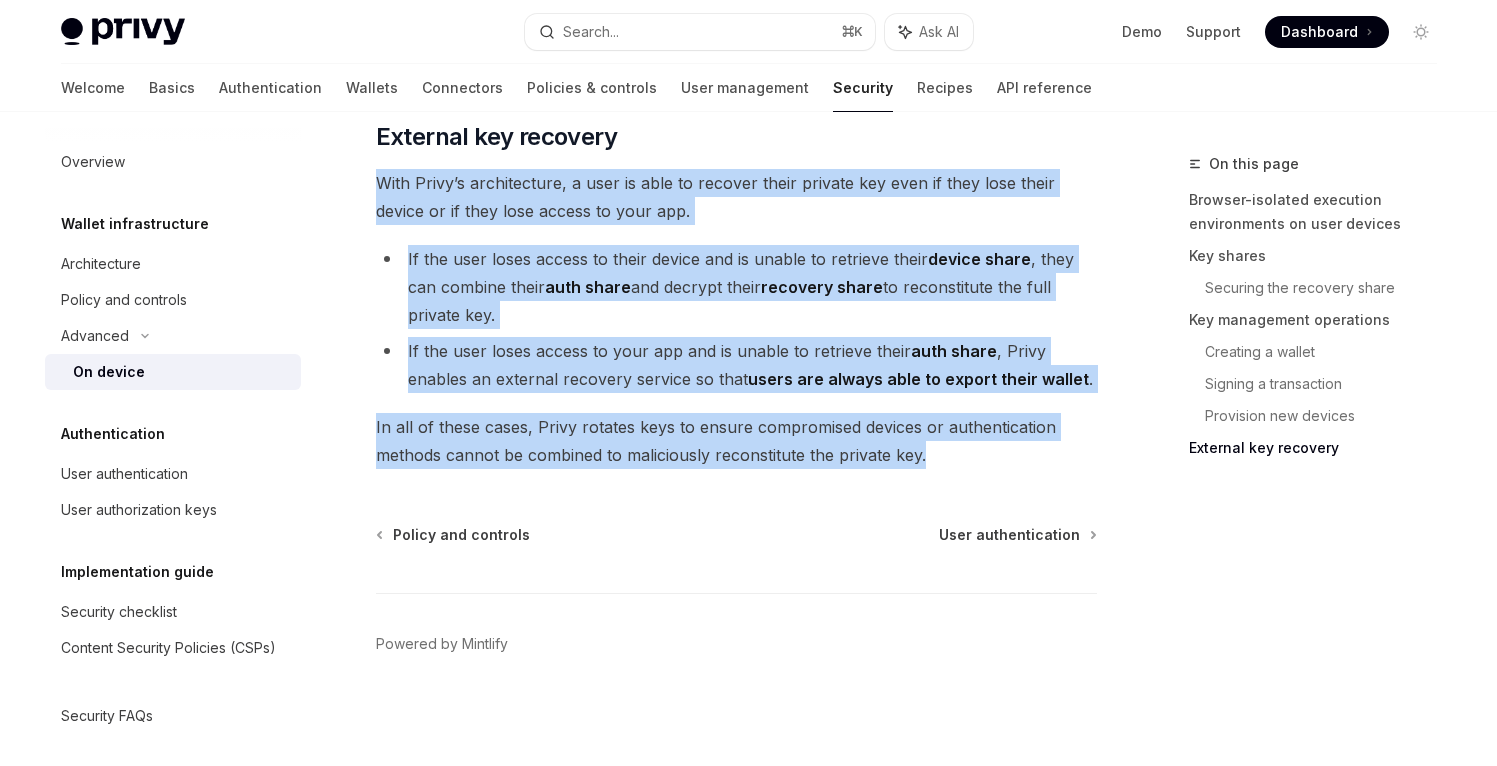 drag, startPoint x: 381, startPoint y: 181, endPoint x: 1082, endPoint y: 465, distance: 756.3445 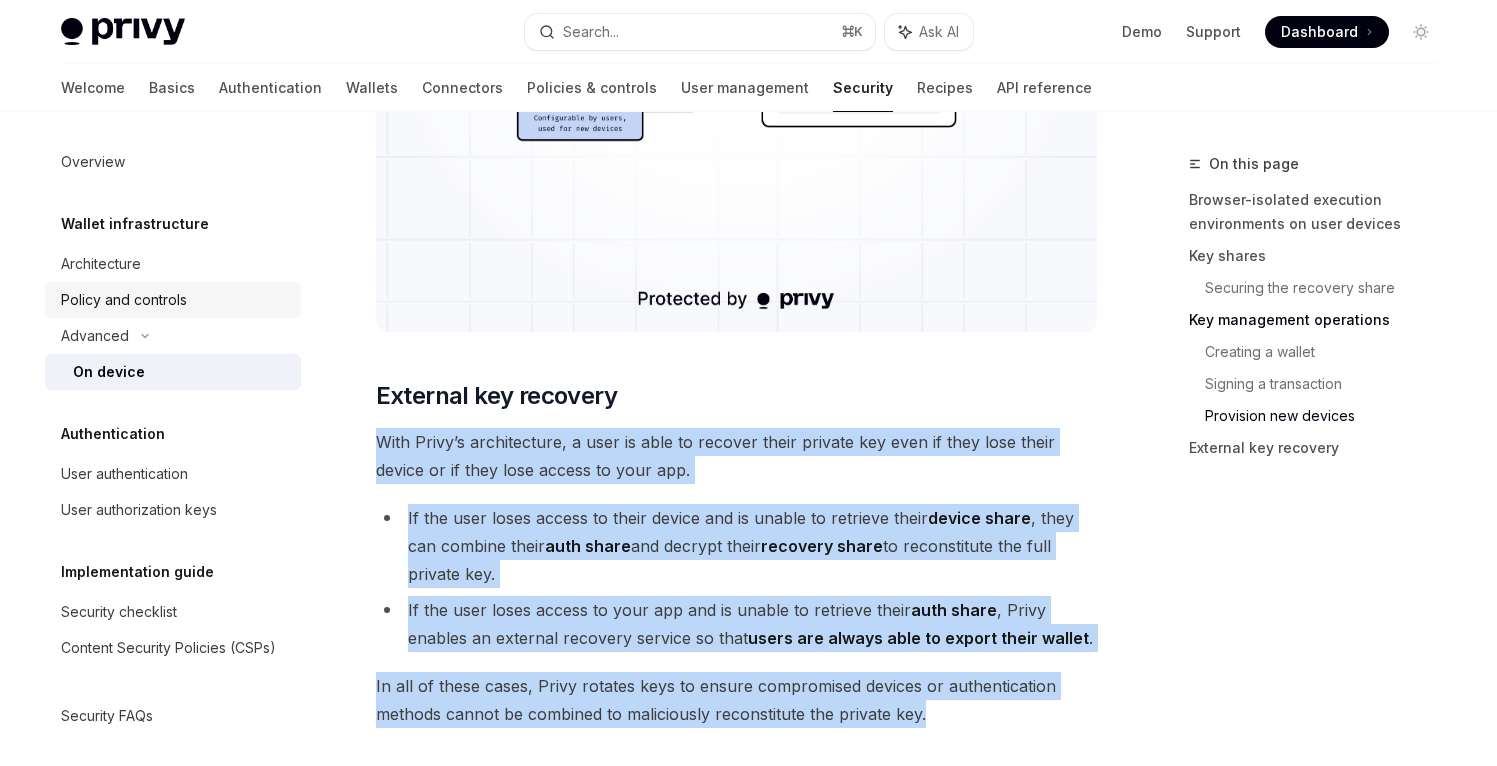 scroll, scrollTop: 4826, scrollLeft: 0, axis: vertical 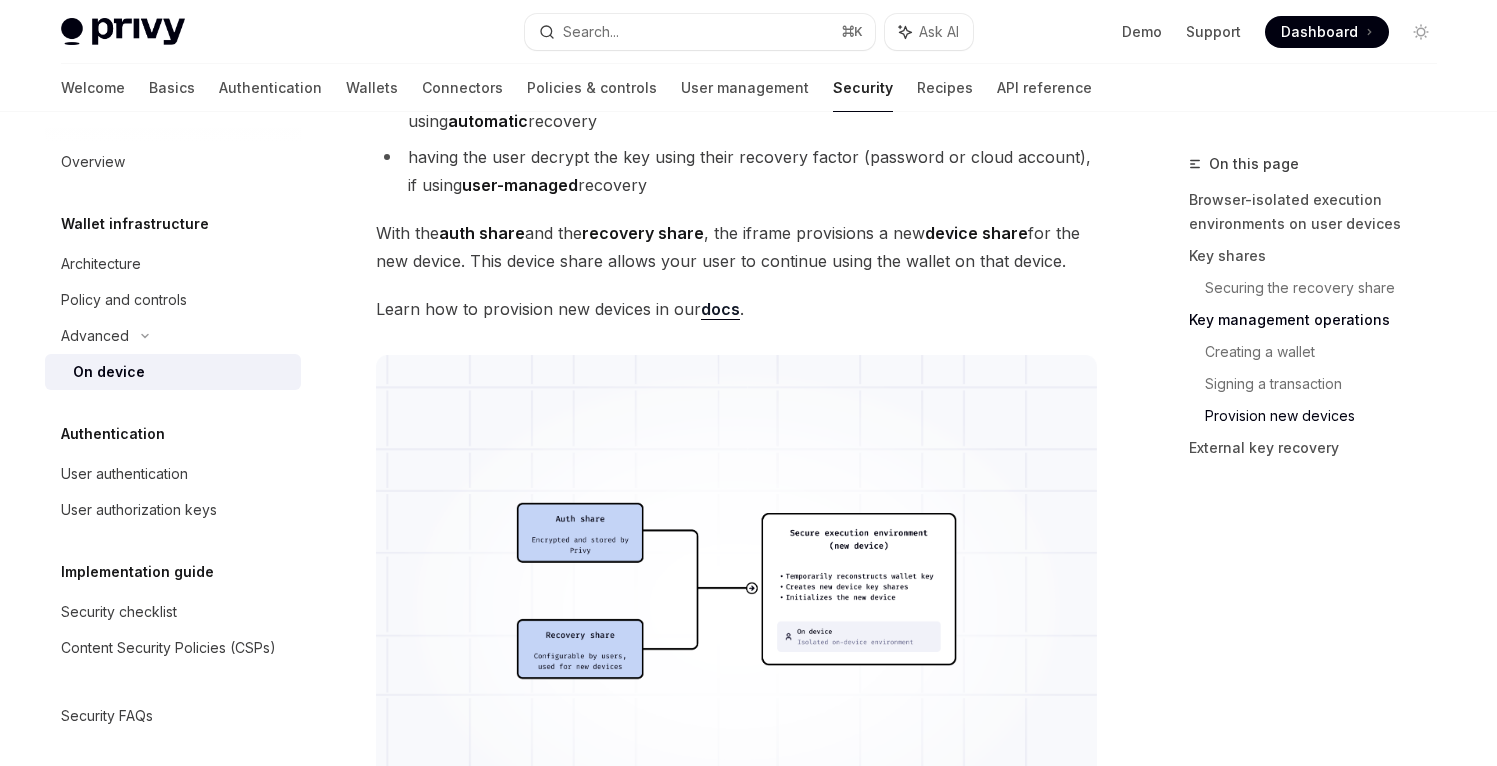 drag, startPoint x: 155, startPoint y: 228, endPoint x: 152, endPoint y: 240, distance: 12.369317 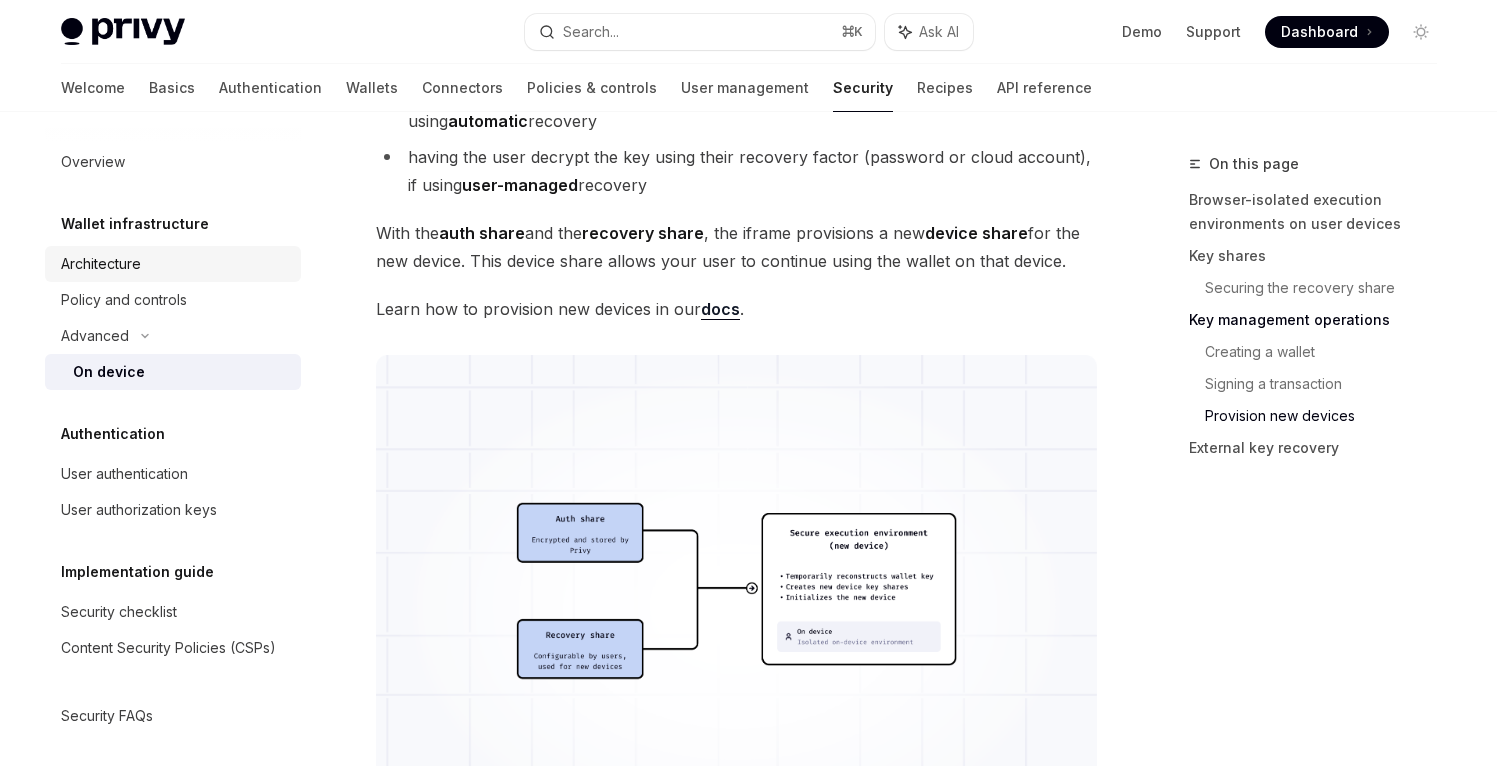 click on "Architecture" at bounding box center [175, 264] 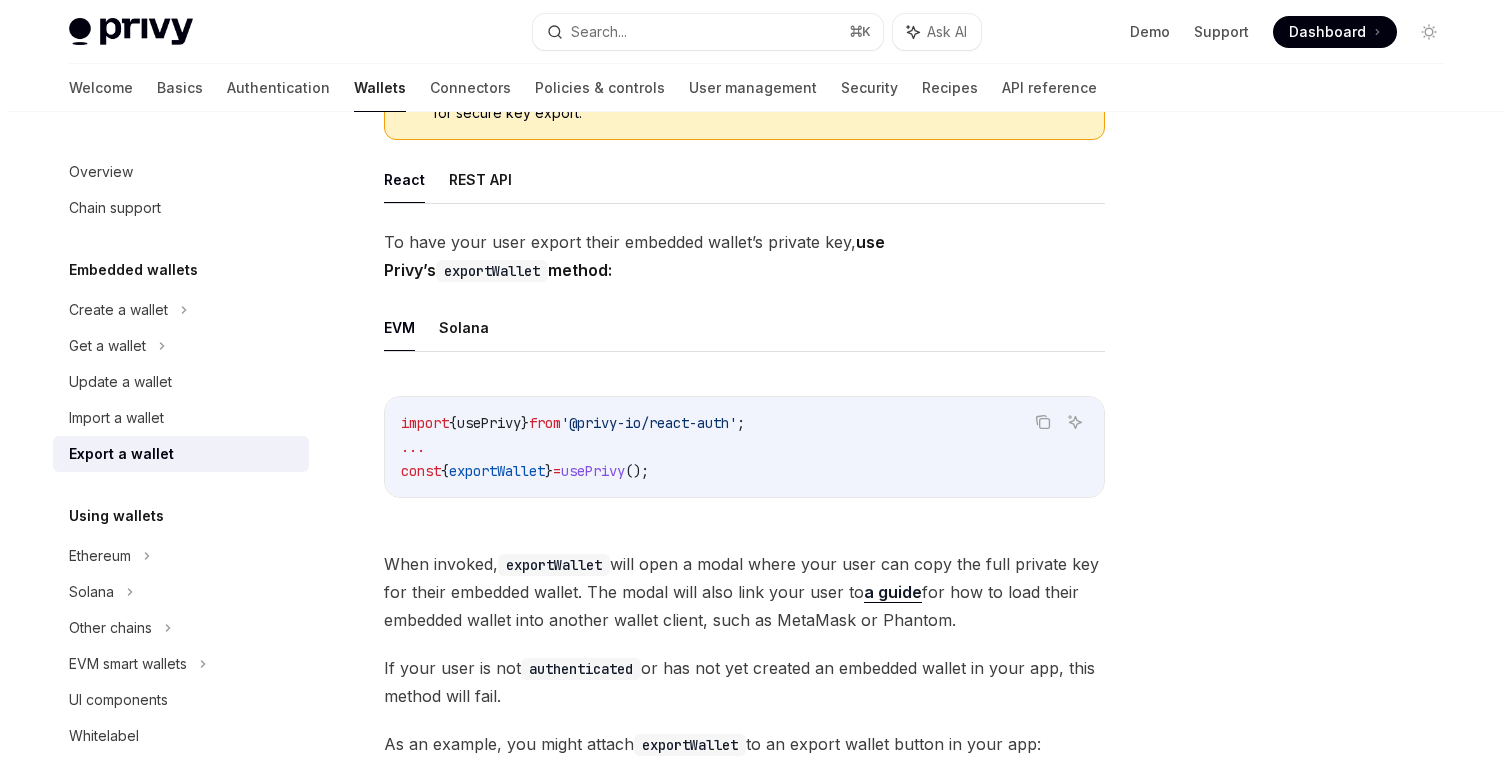 scroll, scrollTop: 0, scrollLeft: 0, axis: both 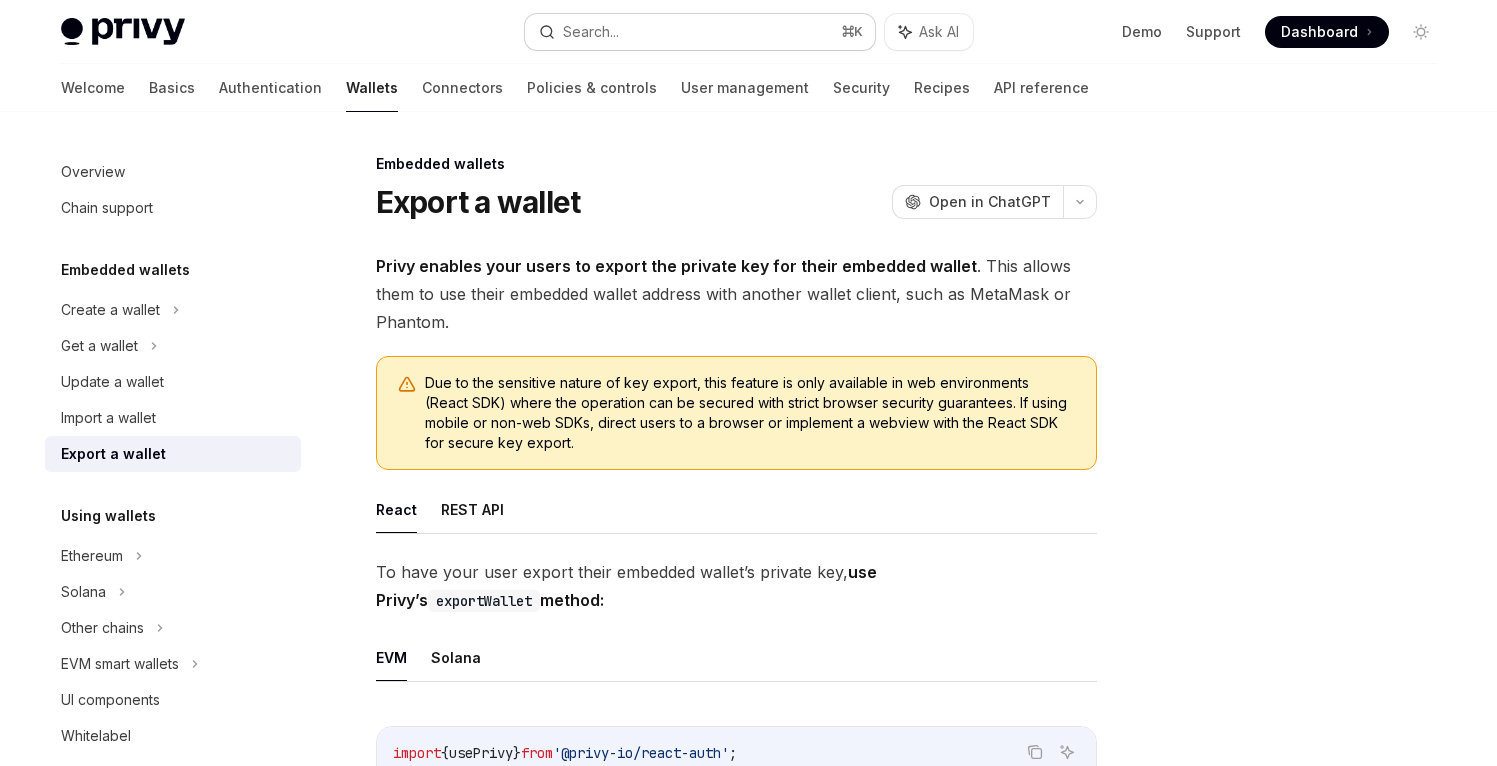 click on "Search... ⌘ K" at bounding box center [700, 32] 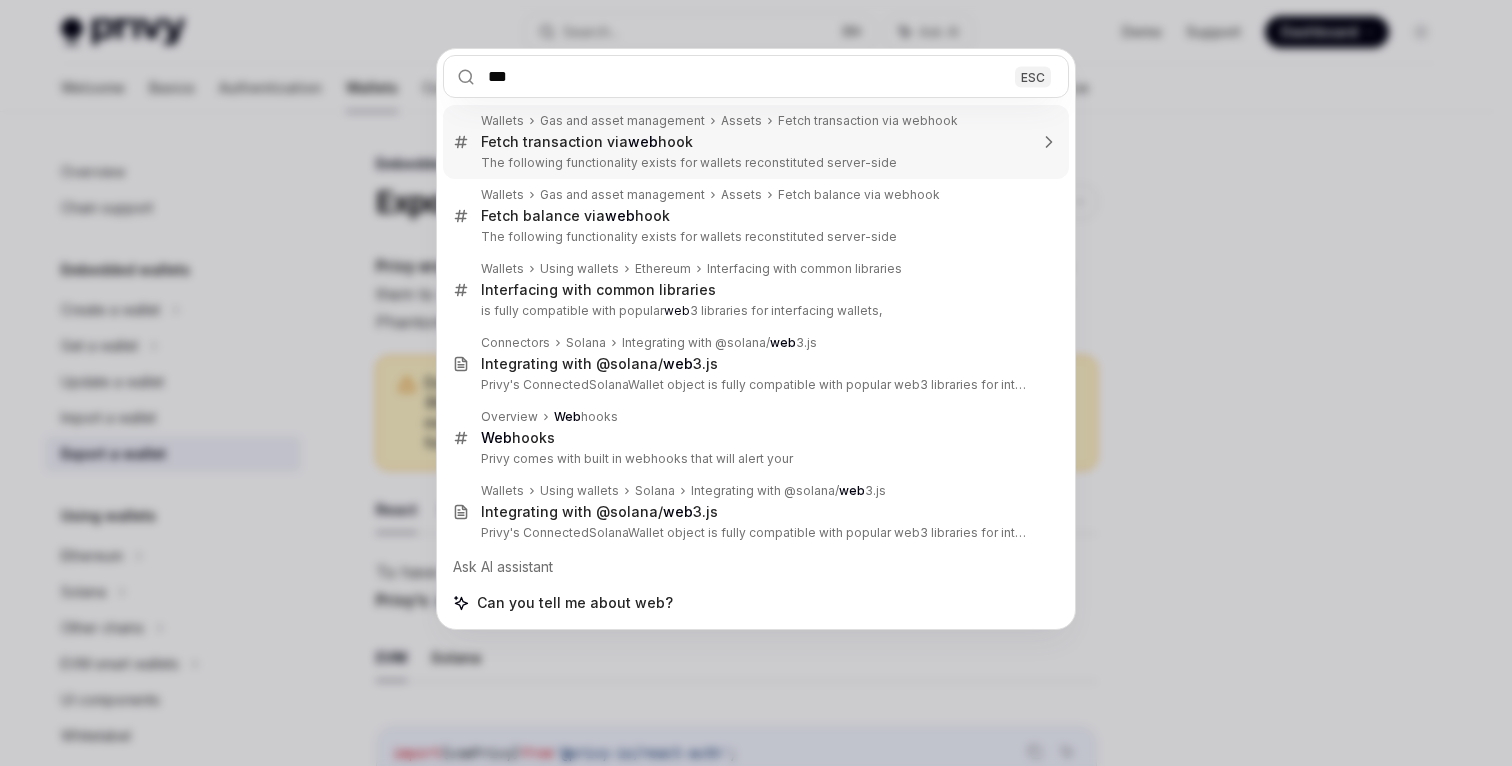 type on "****" 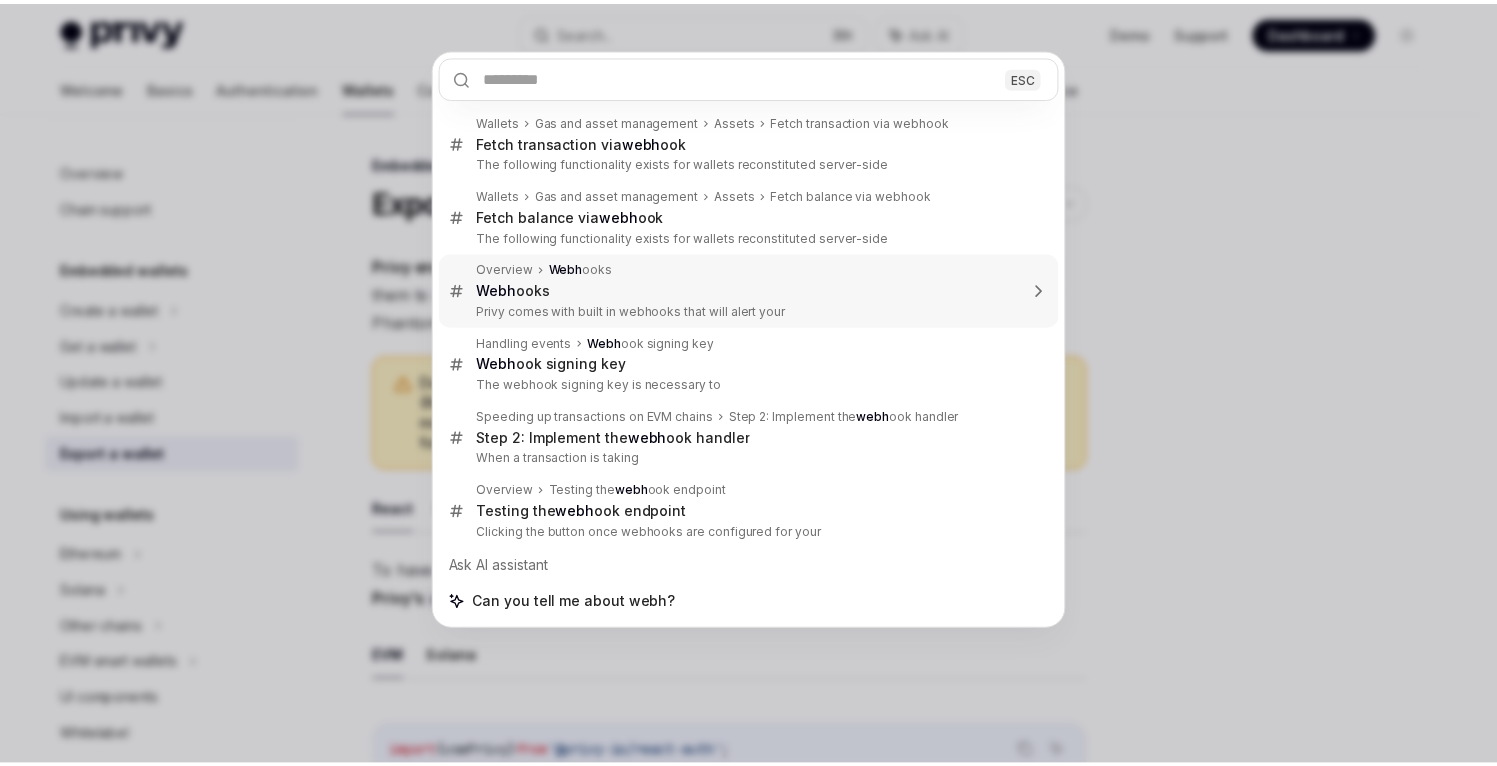 scroll, scrollTop: 326, scrollLeft: 0, axis: vertical 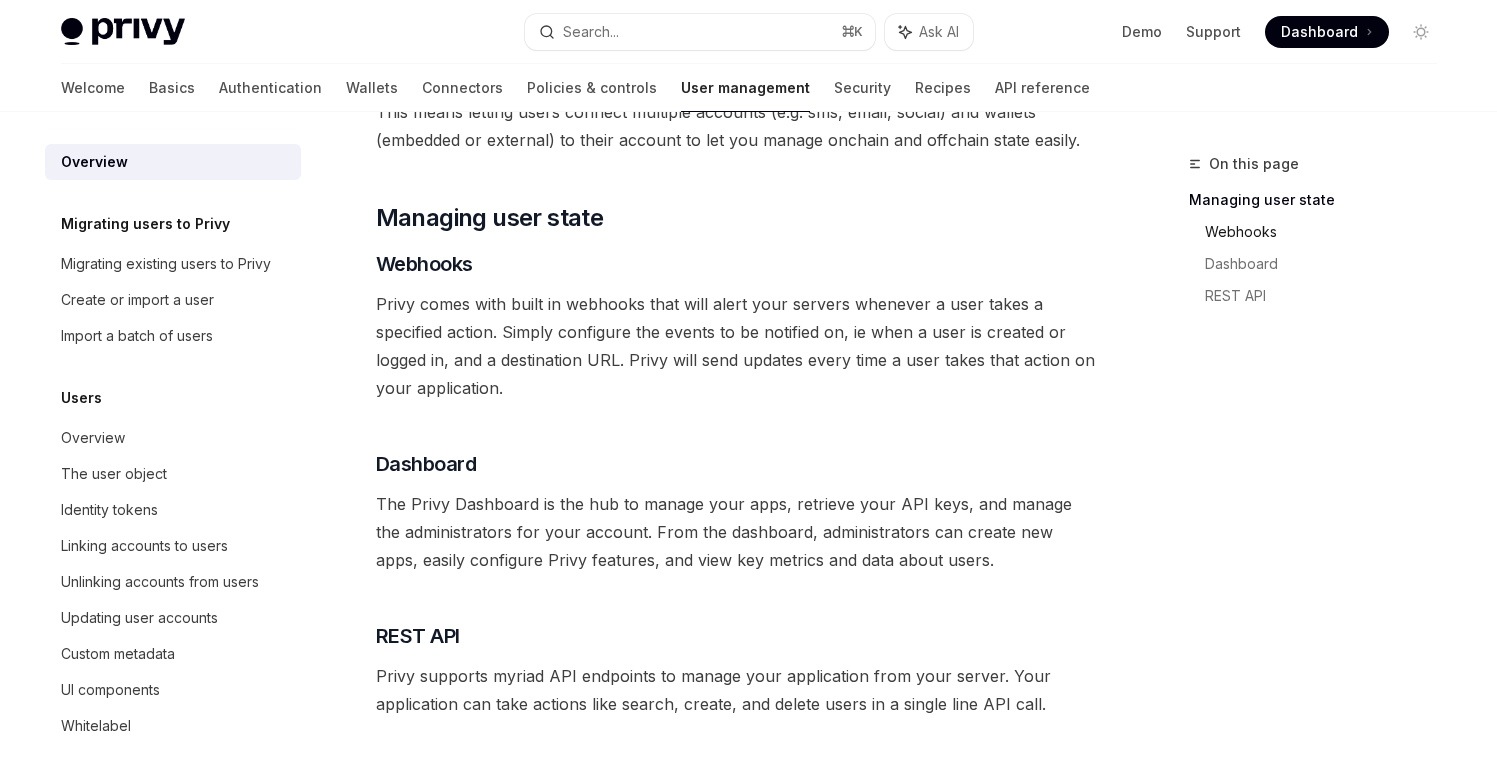 click on "Webhooks" at bounding box center [1329, 232] 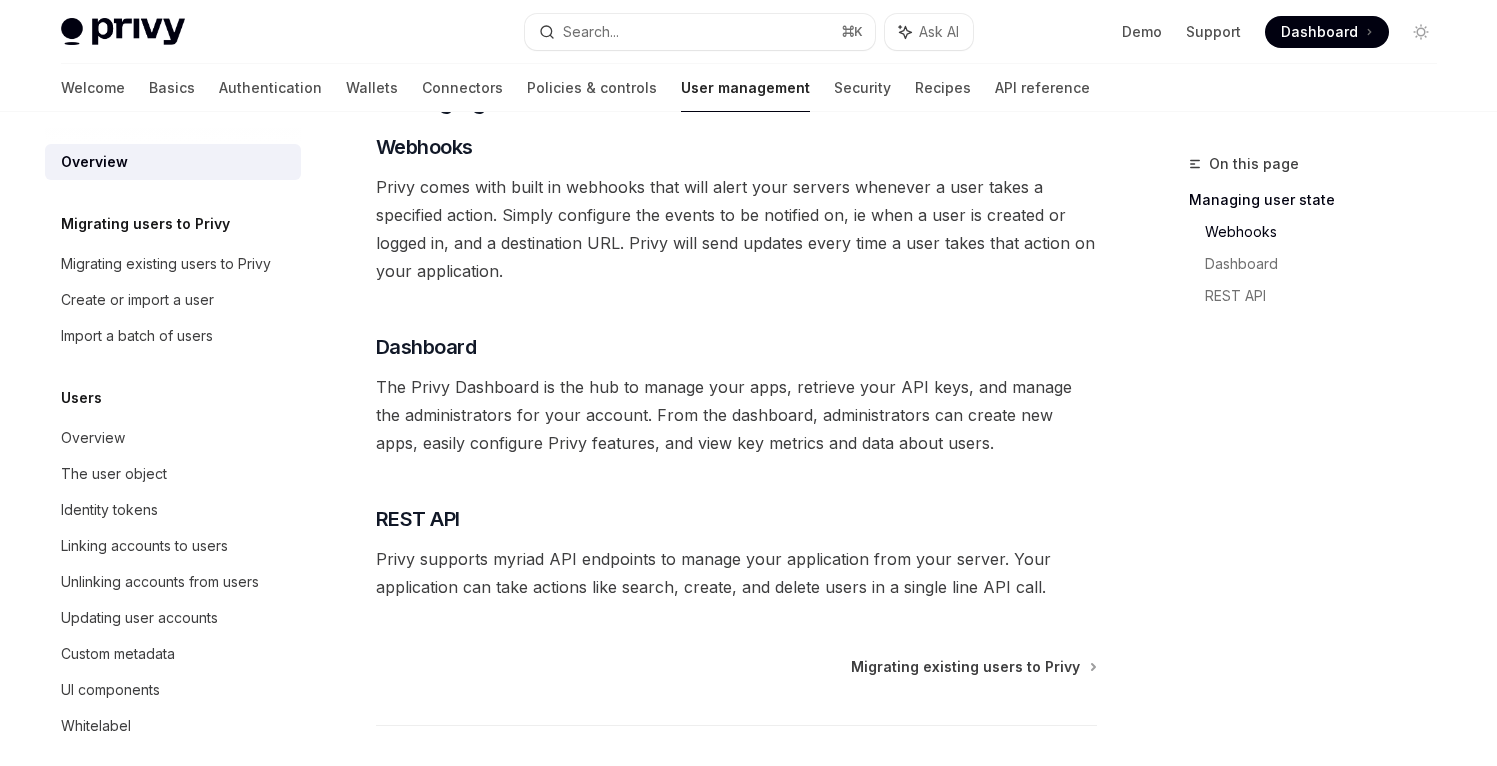 scroll, scrollTop: 354, scrollLeft: 0, axis: vertical 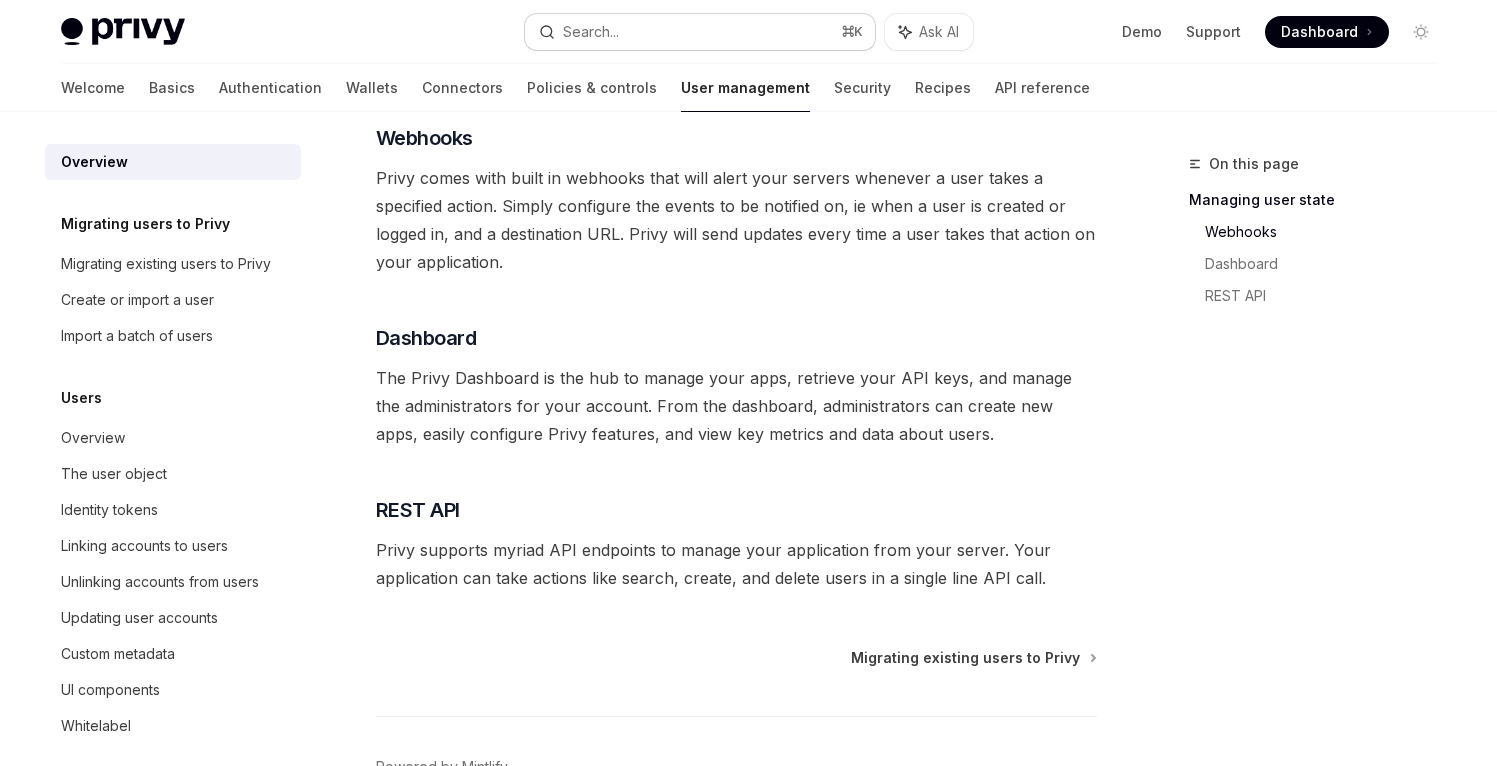 click on "Search... ⌘ K" at bounding box center (700, 32) 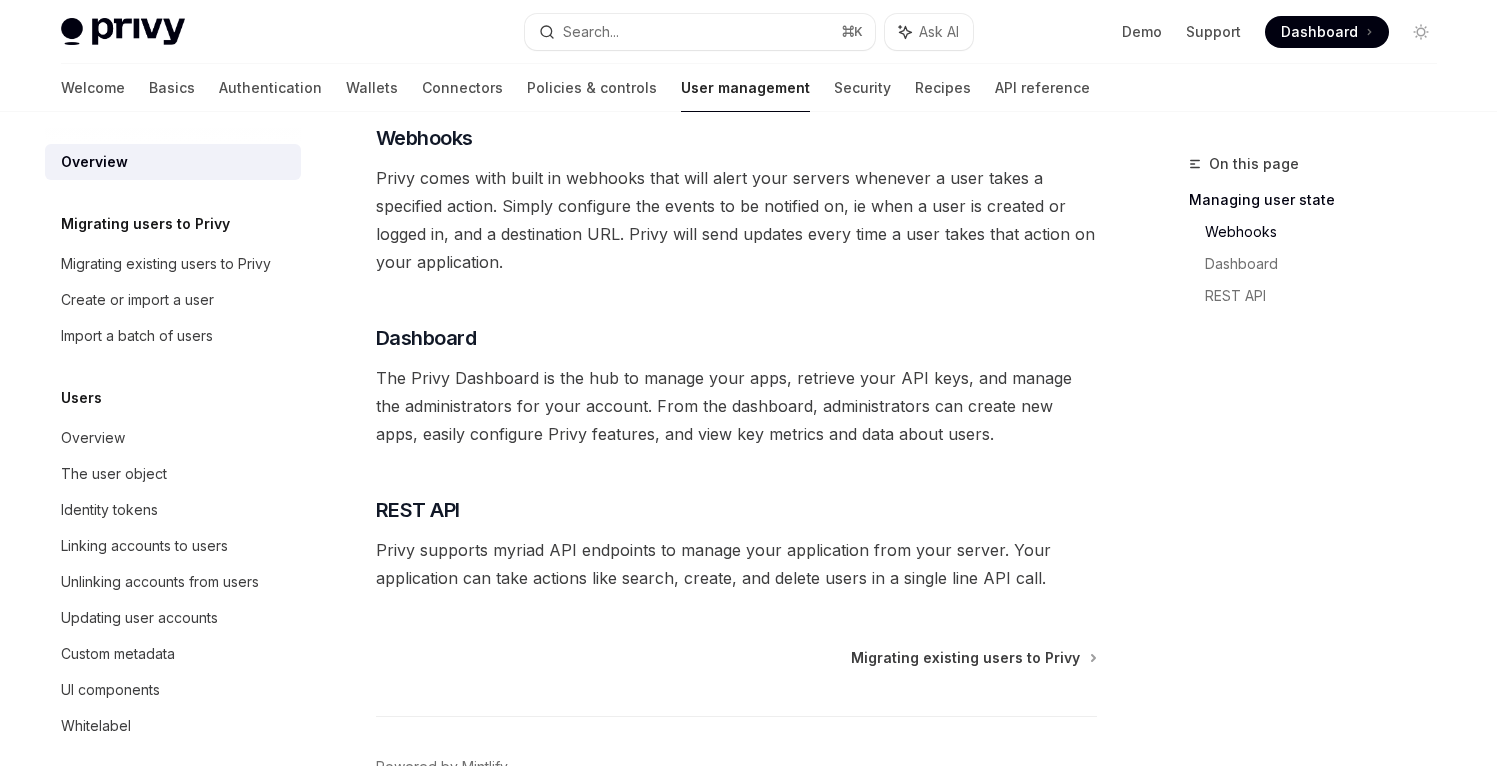 type on "*" 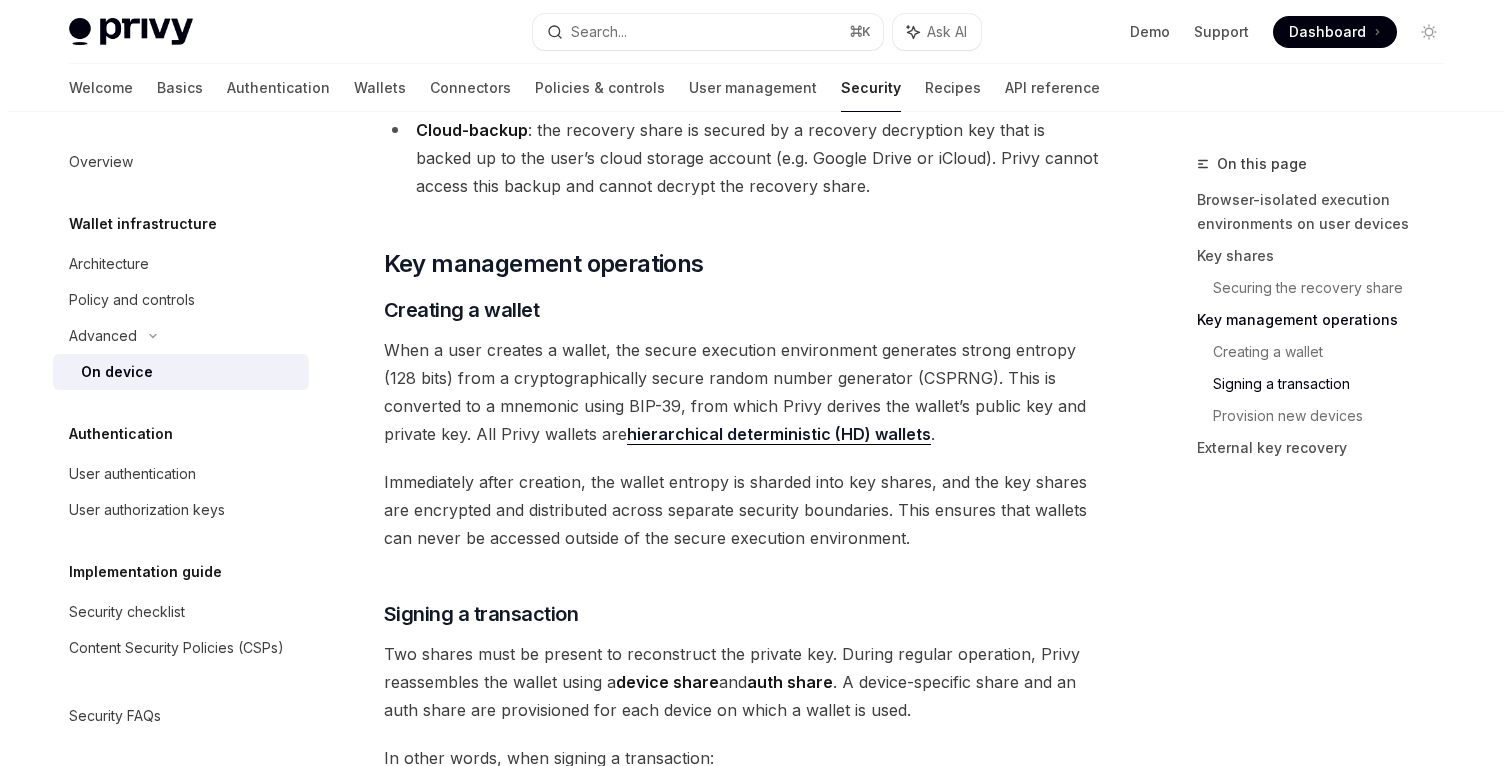 scroll, scrollTop: 3028, scrollLeft: 0, axis: vertical 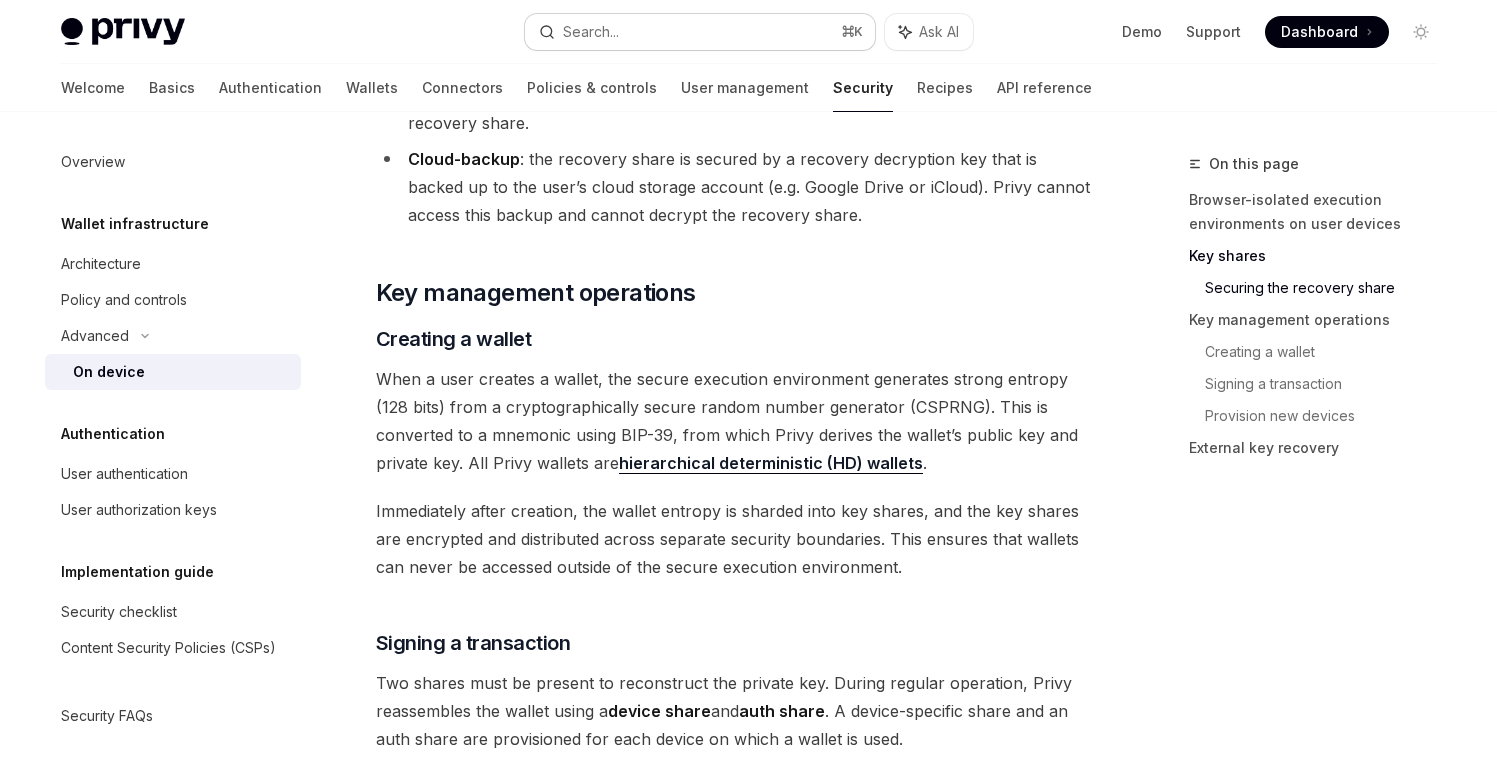 click on "Search... ⌘ K" at bounding box center [700, 32] 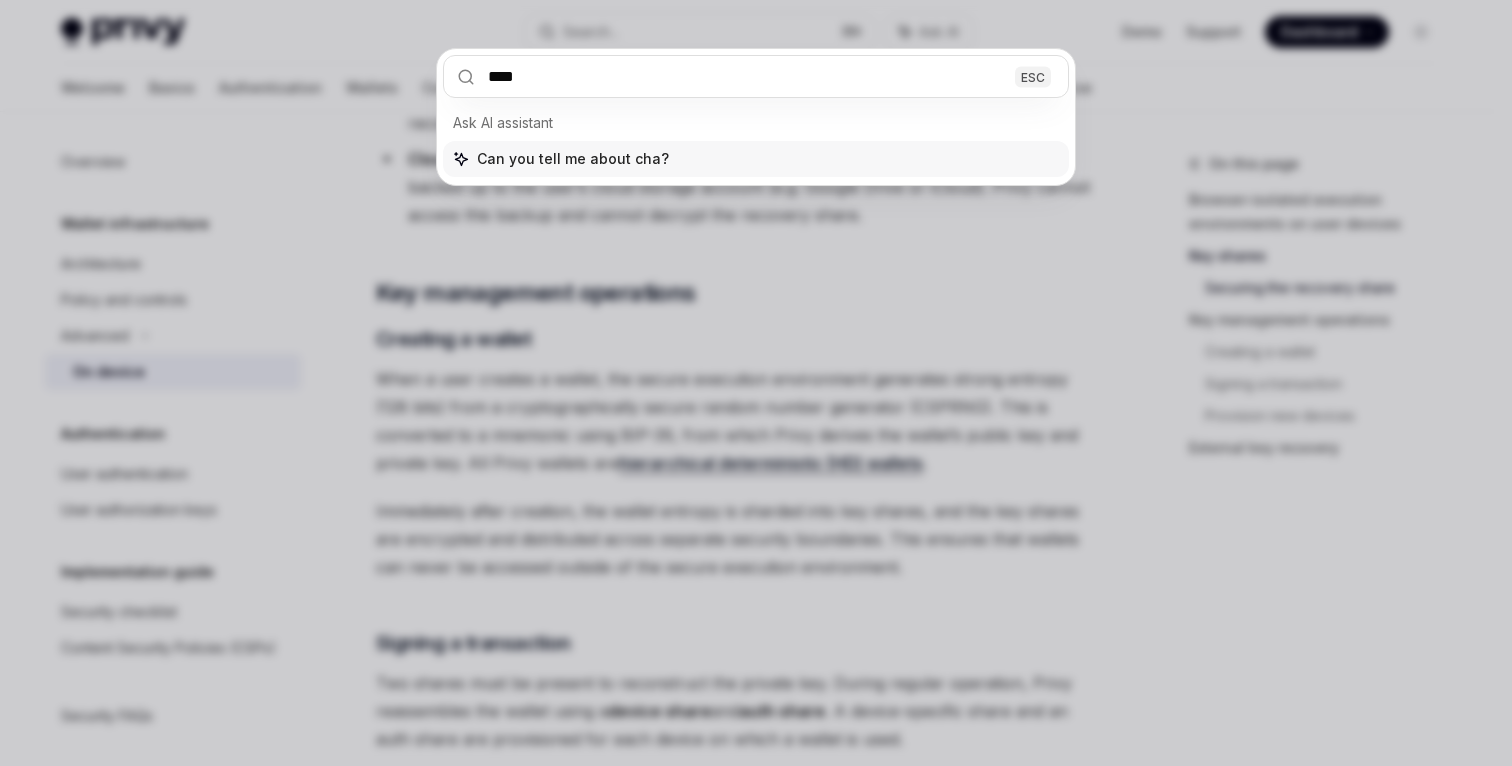 type on "*****" 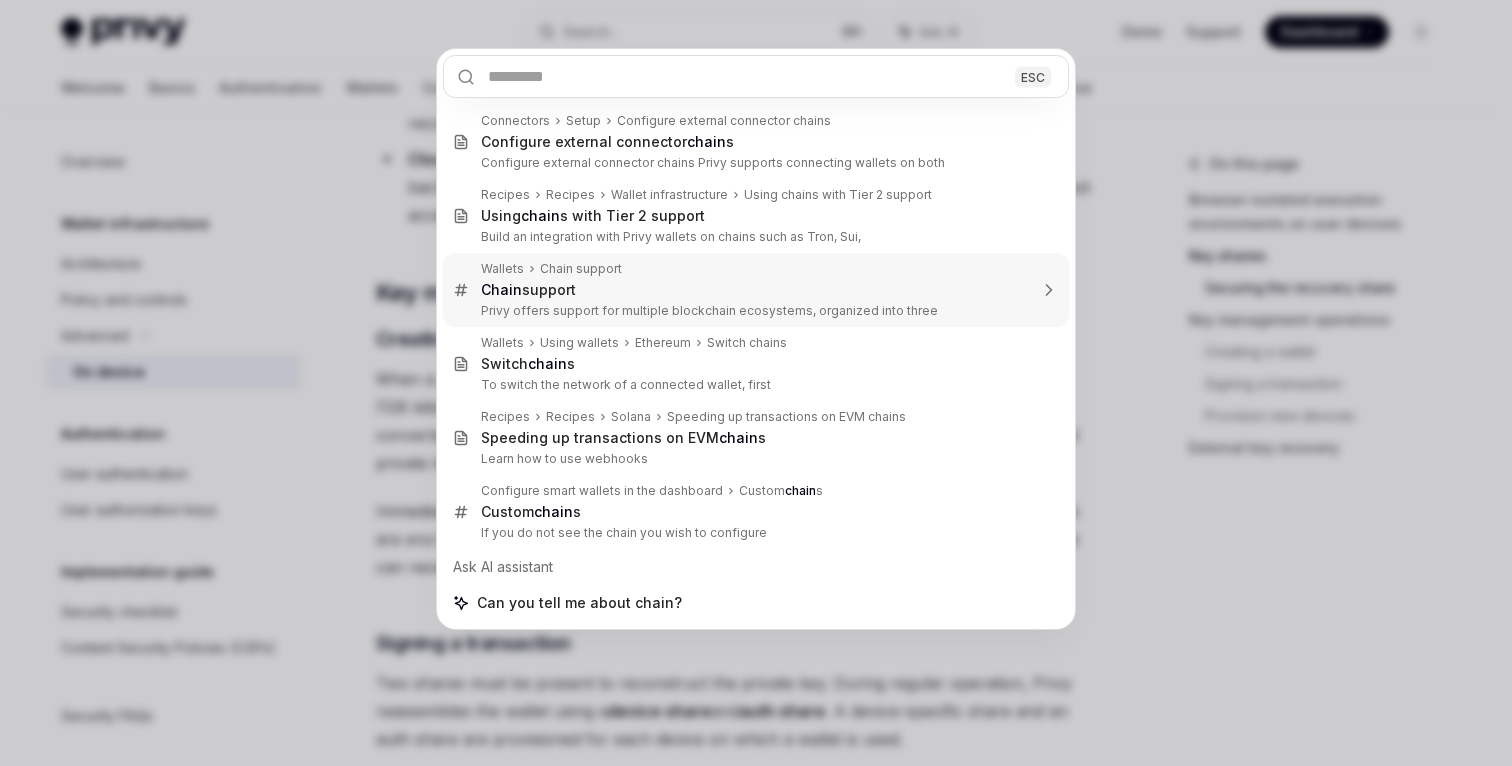 type on "*" 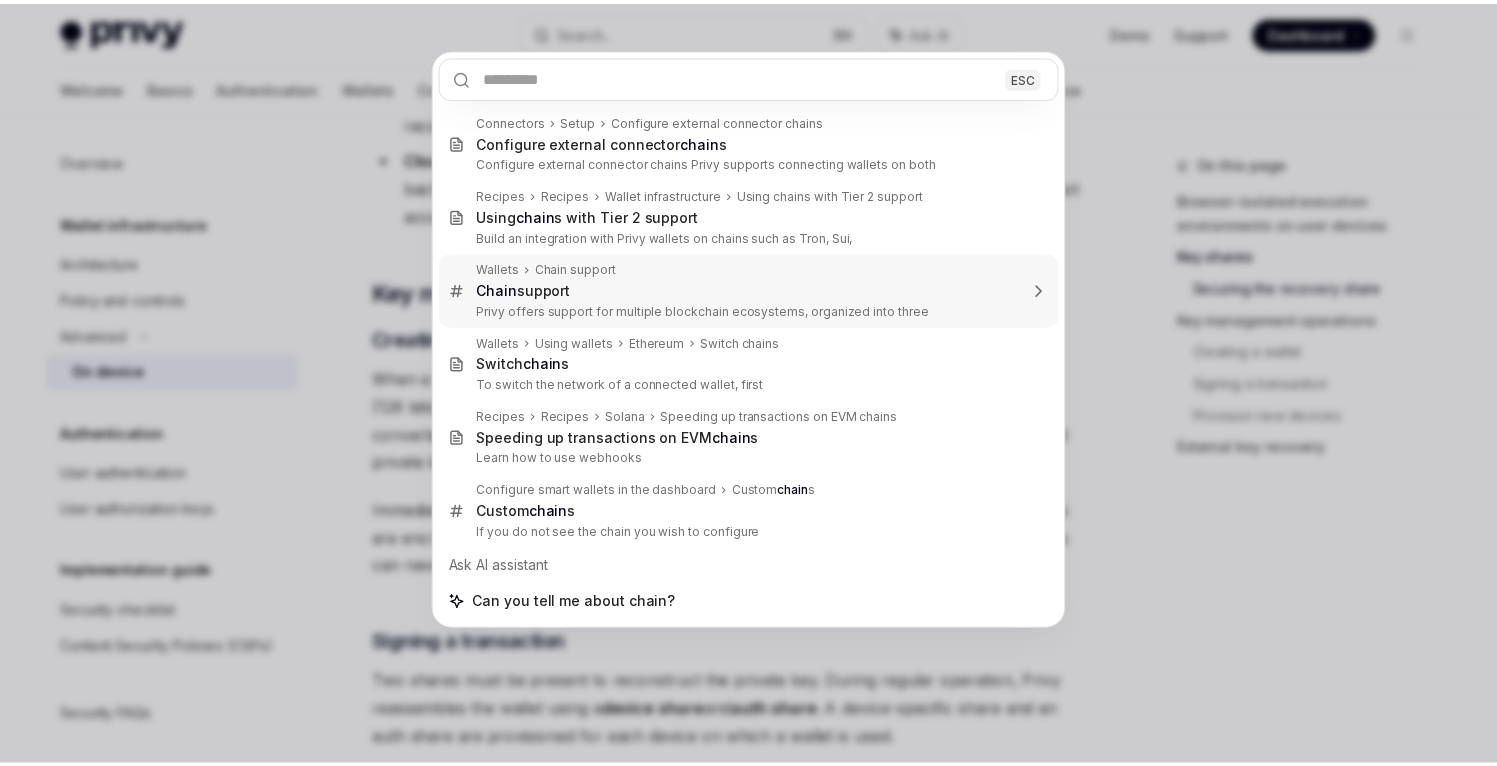 scroll, scrollTop: 112, scrollLeft: 0, axis: vertical 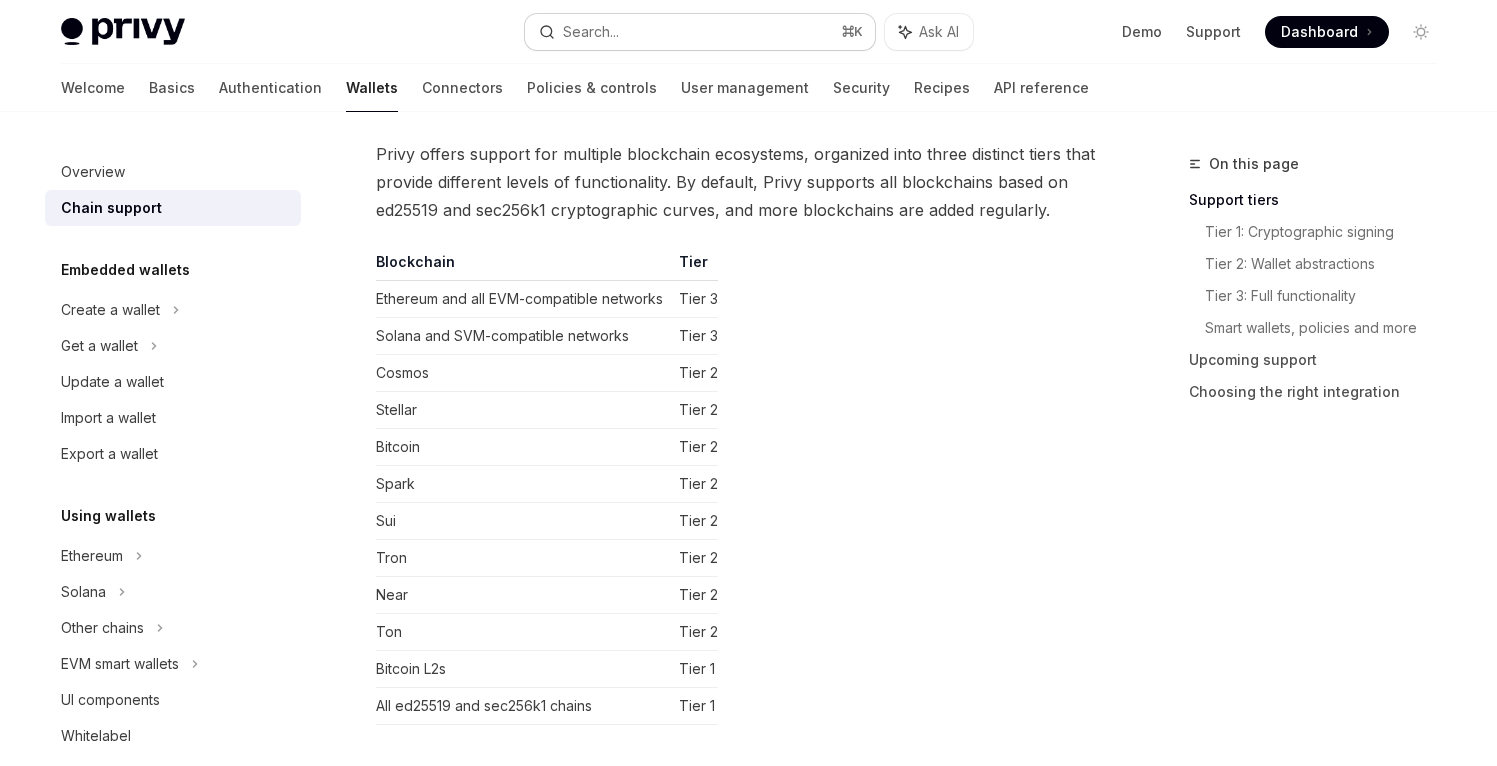 click on "Search... ⌘ K" at bounding box center (700, 32) 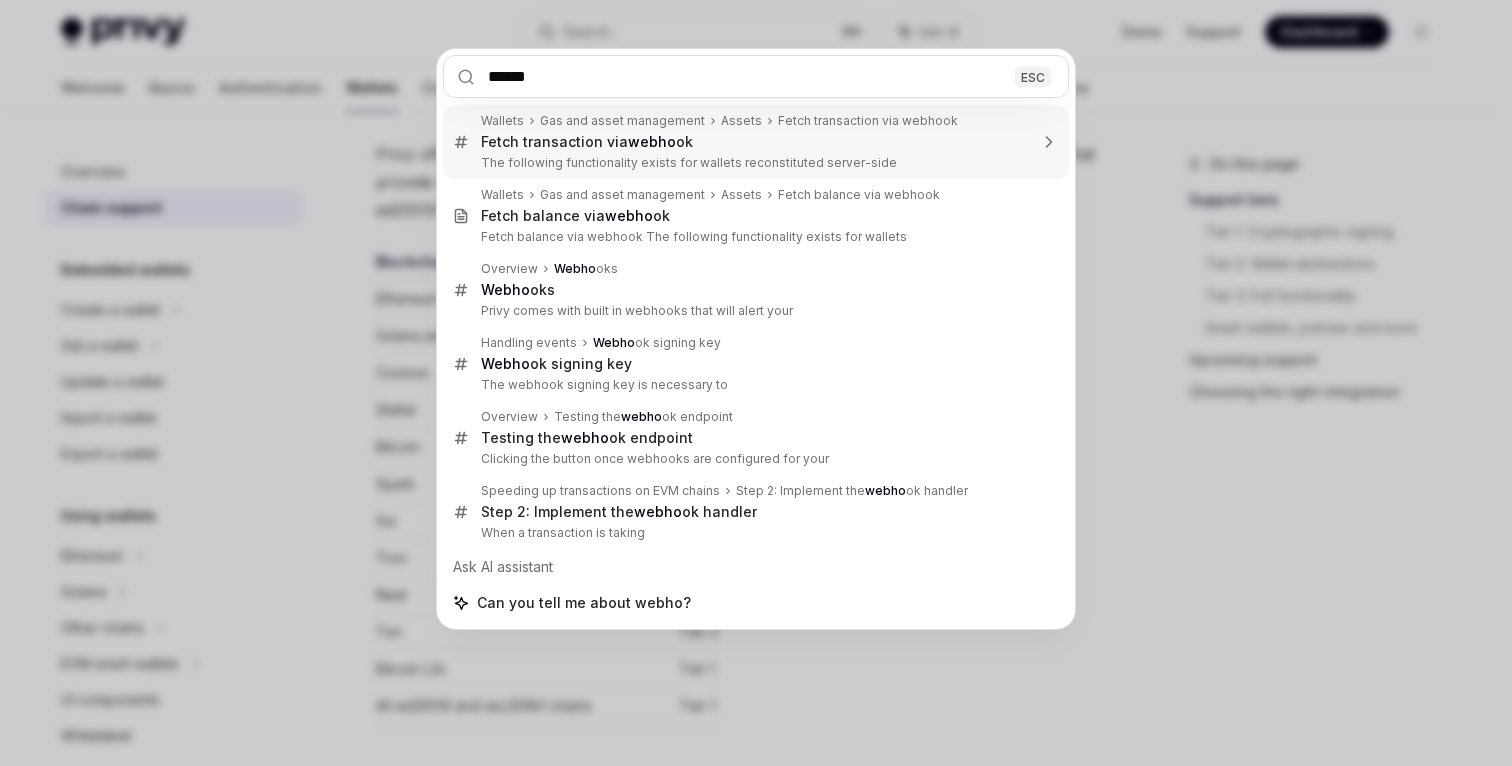 type on "*******" 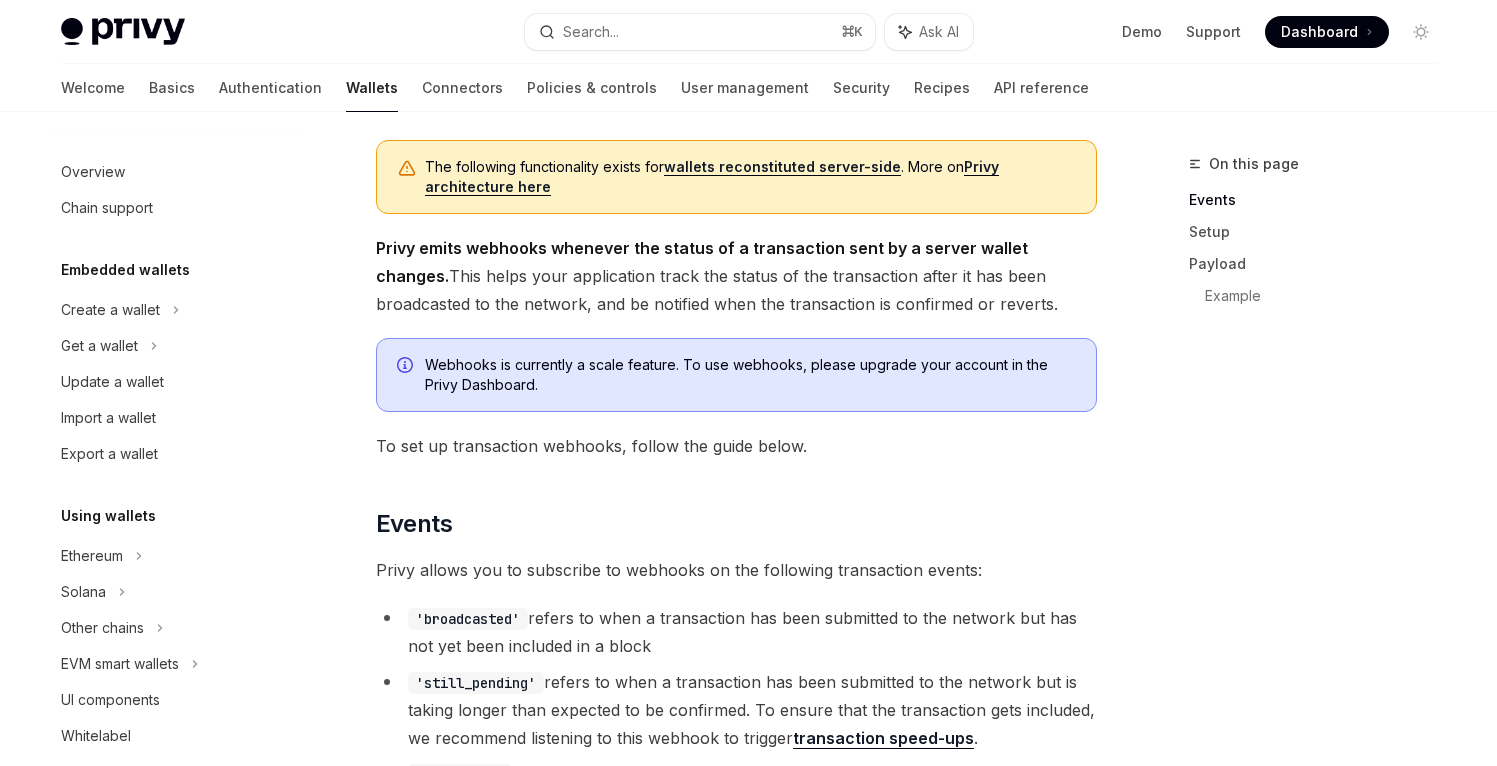 scroll, scrollTop: 1036, scrollLeft: 0, axis: vertical 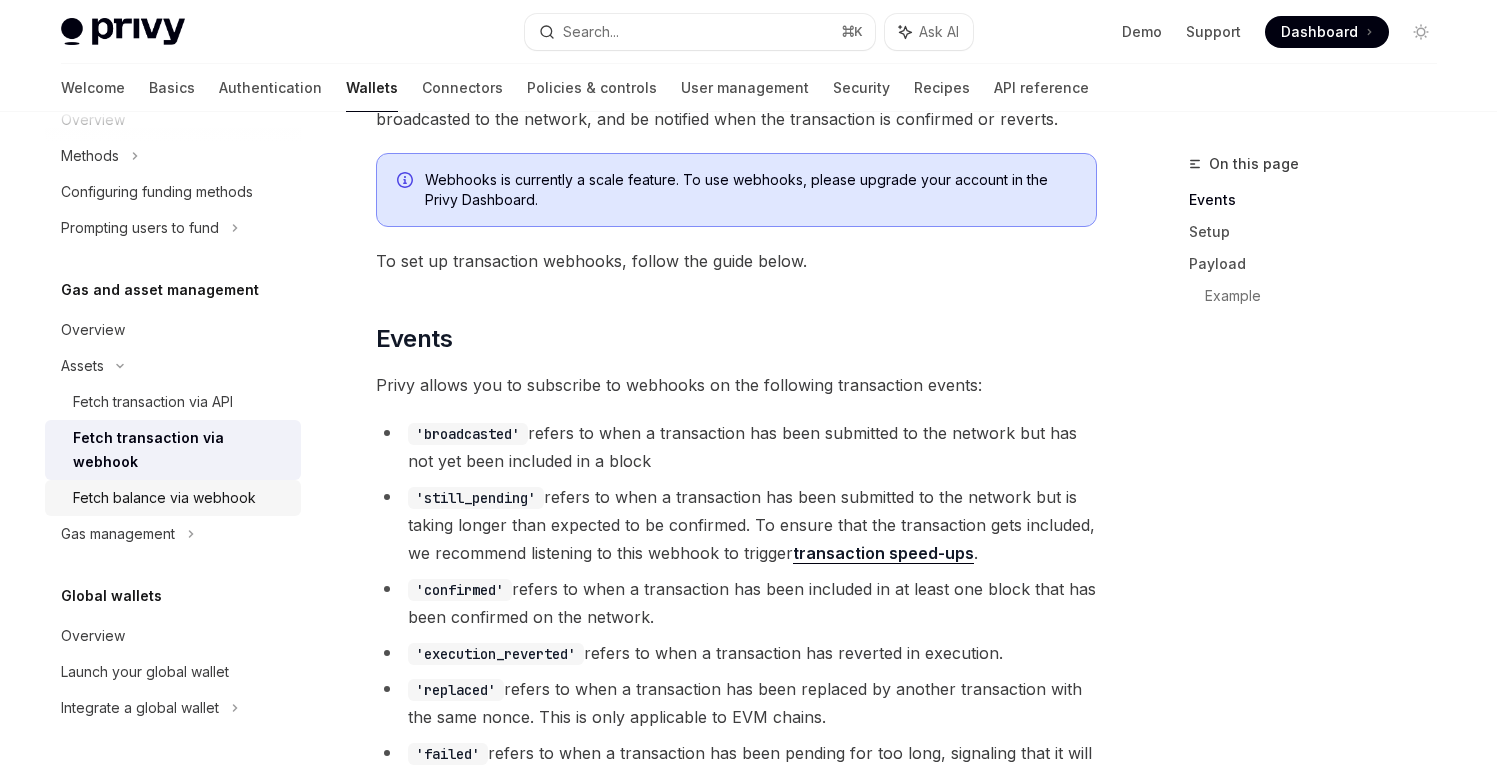 click on "Fetch balance via webhook" at bounding box center [164, 498] 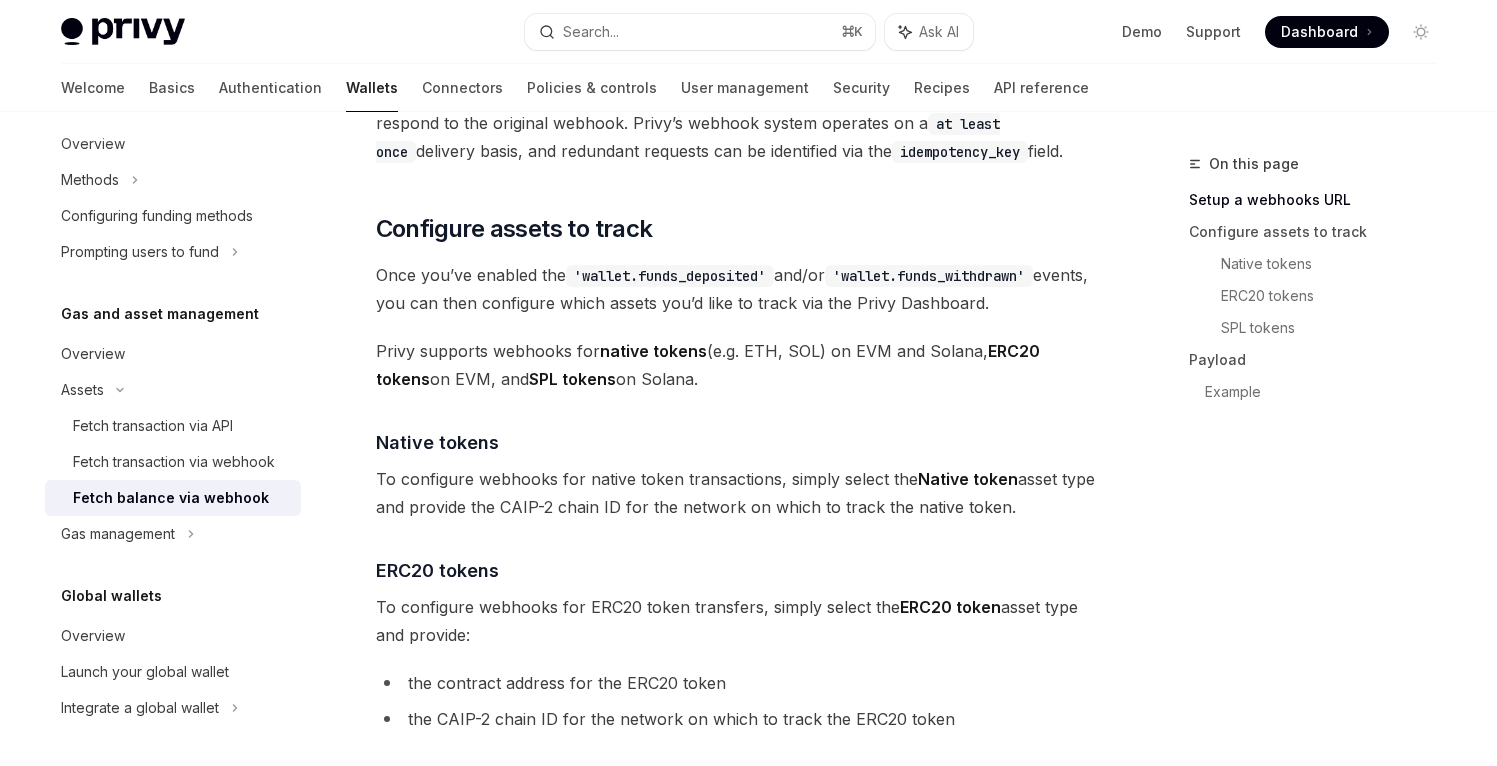 scroll, scrollTop: 993, scrollLeft: 0, axis: vertical 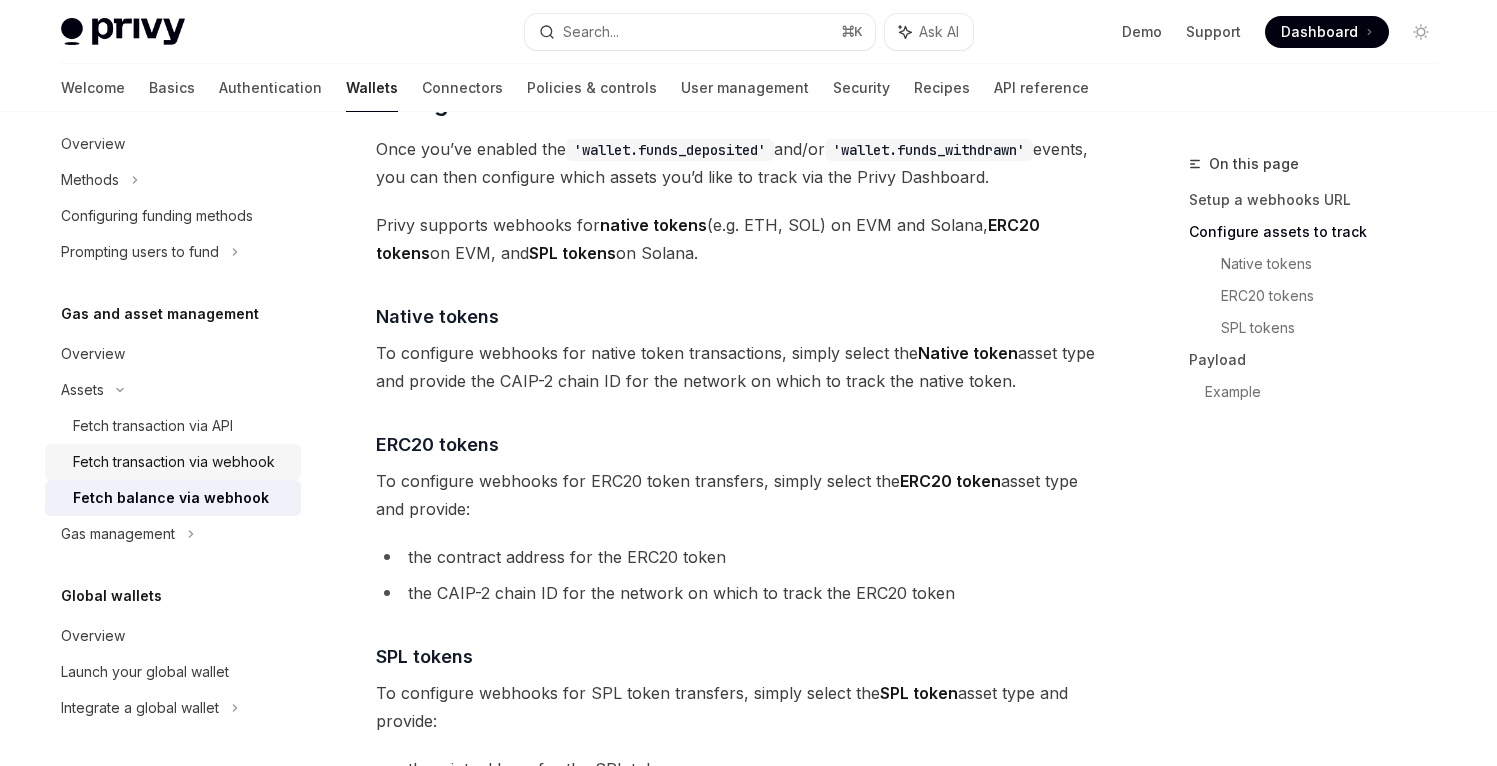 click on "Fetch transaction via webhook" at bounding box center (174, 462) 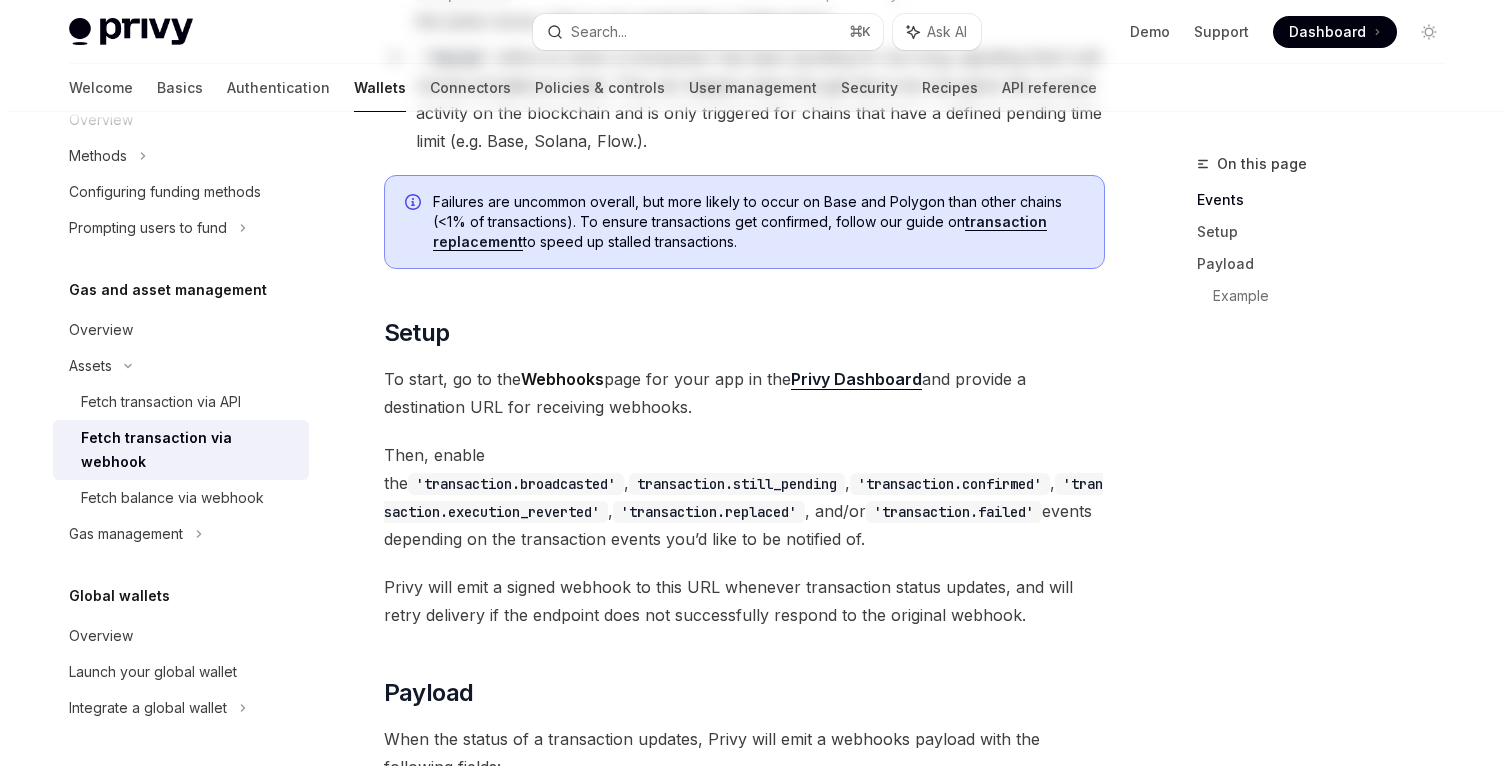 scroll, scrollTop: 0, scrollLeft: 0, axis: both 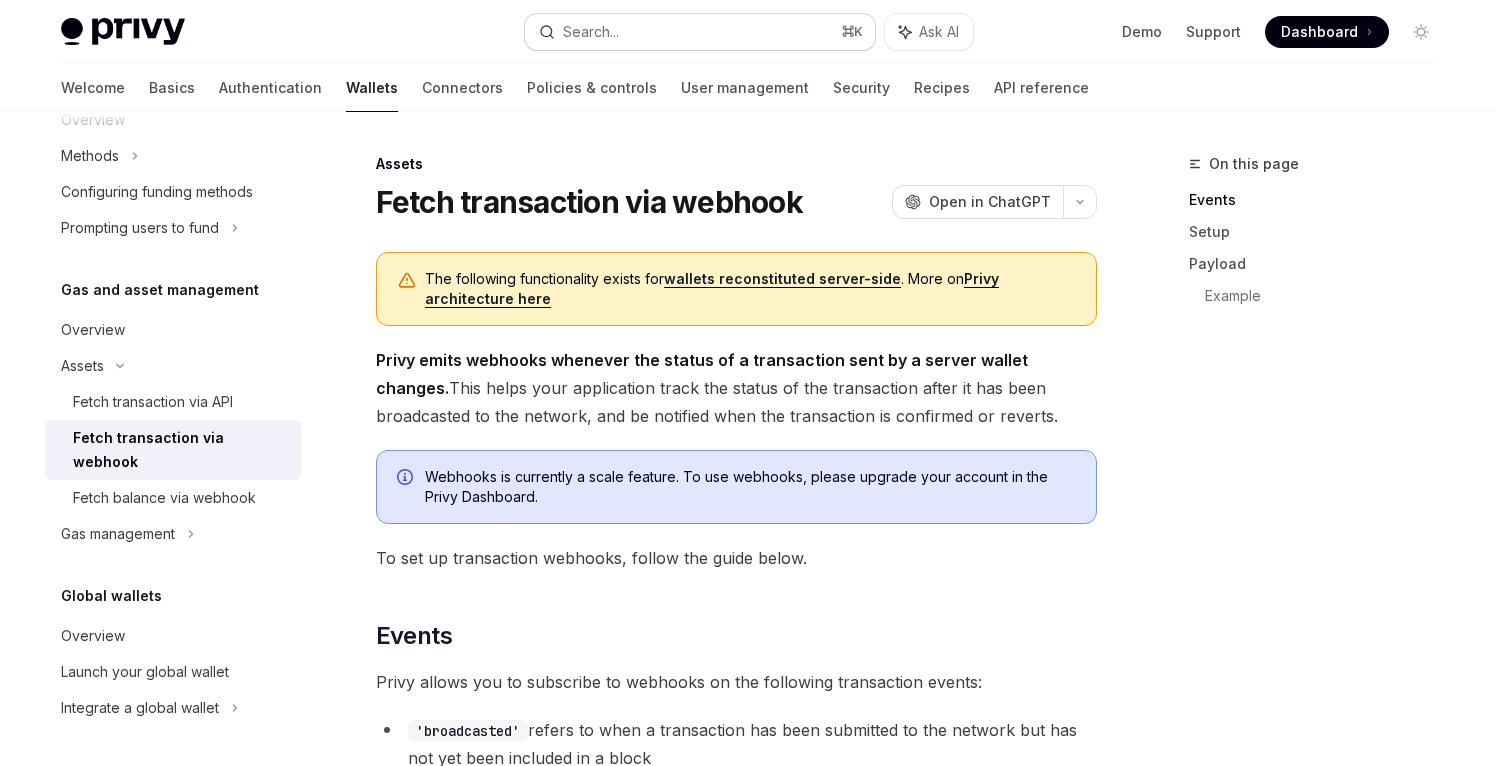 click on "Search... ⌘ K" at bounding box center [700, 32] 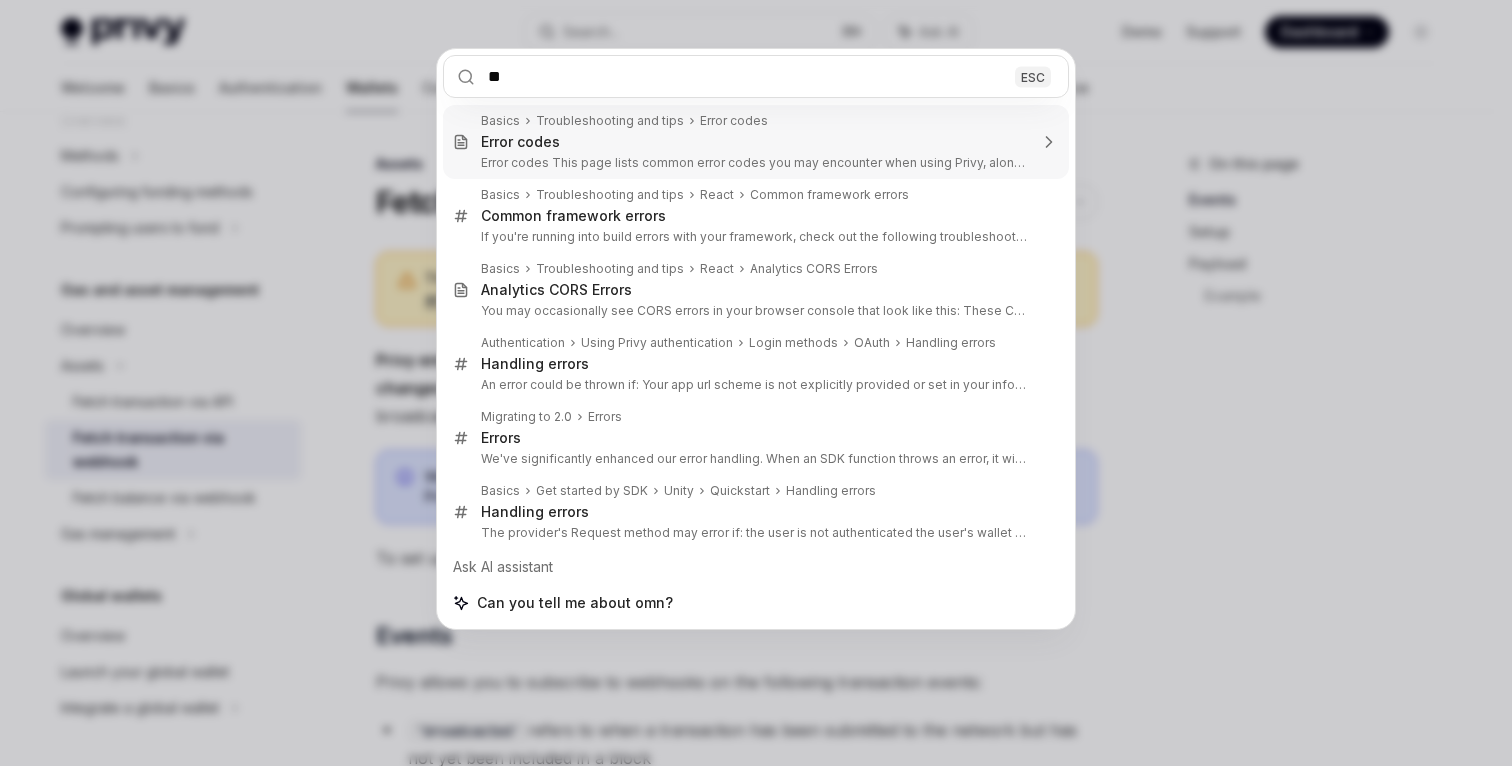 type on "*" 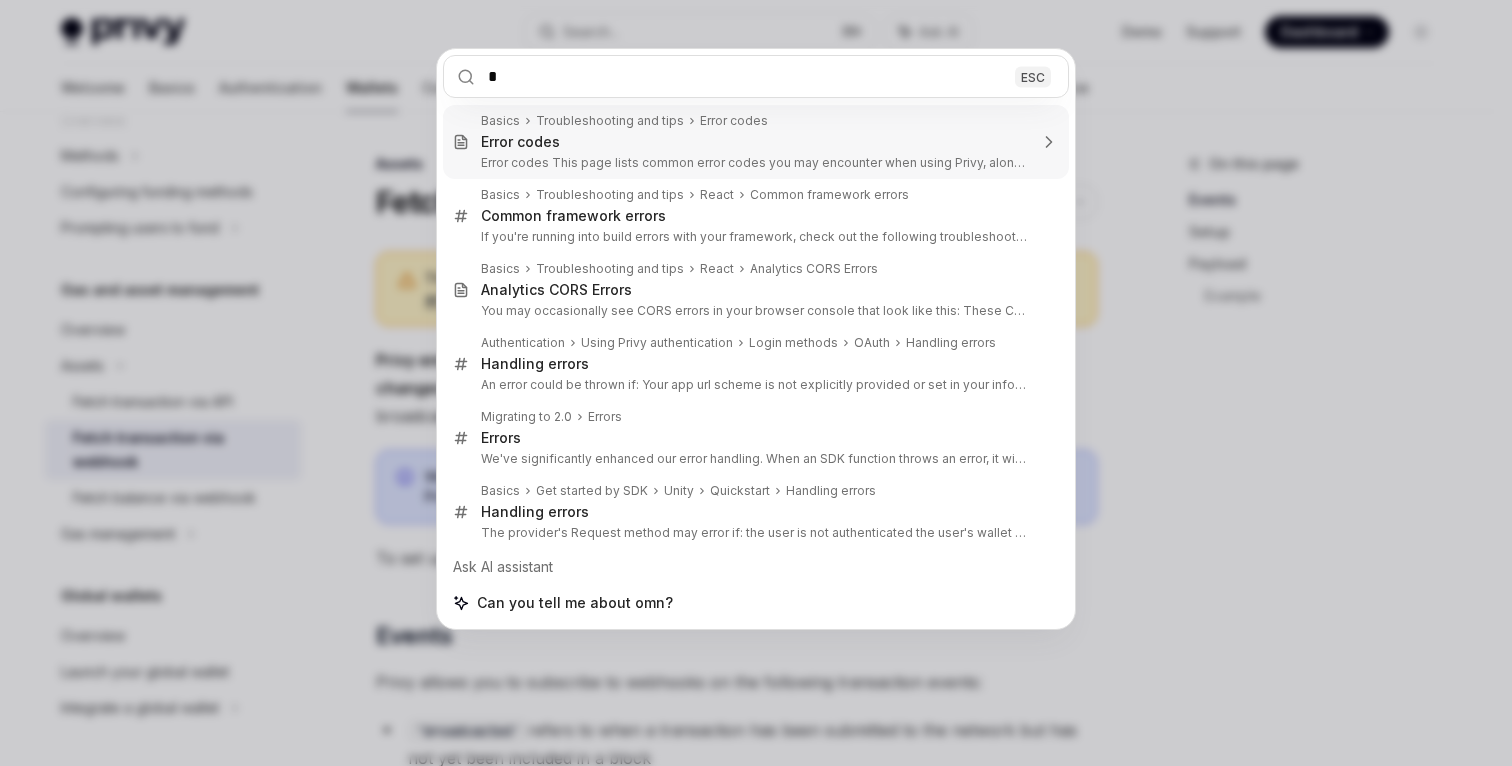 type 